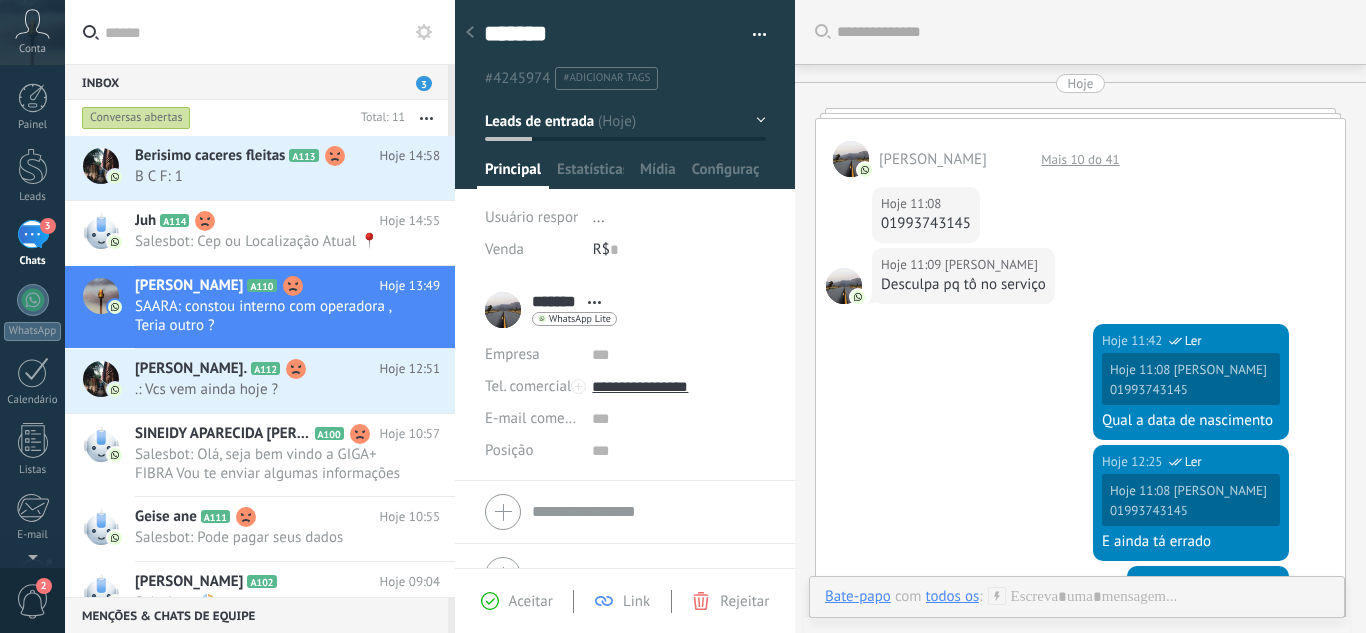 scroll, scrollTop: 0, scrollLeft: 0, axis: both 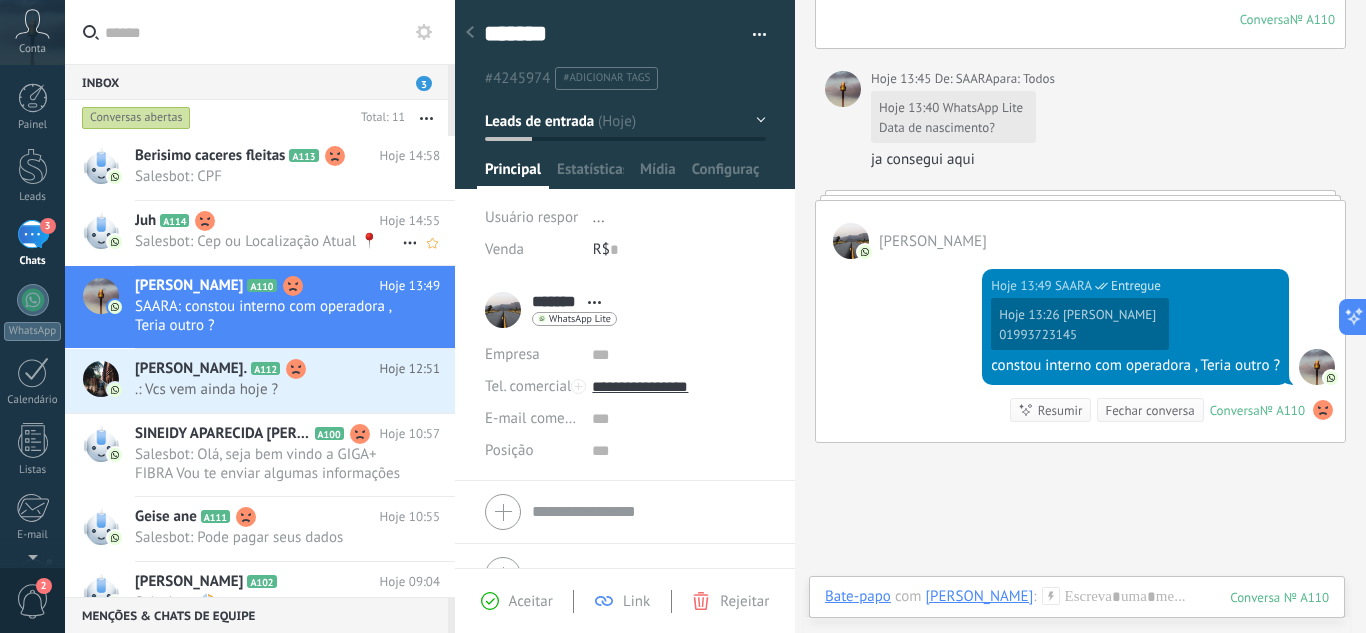 click on "Salesbot: Cep ou Localização Atual 📍" at bounding box center (268, 241) 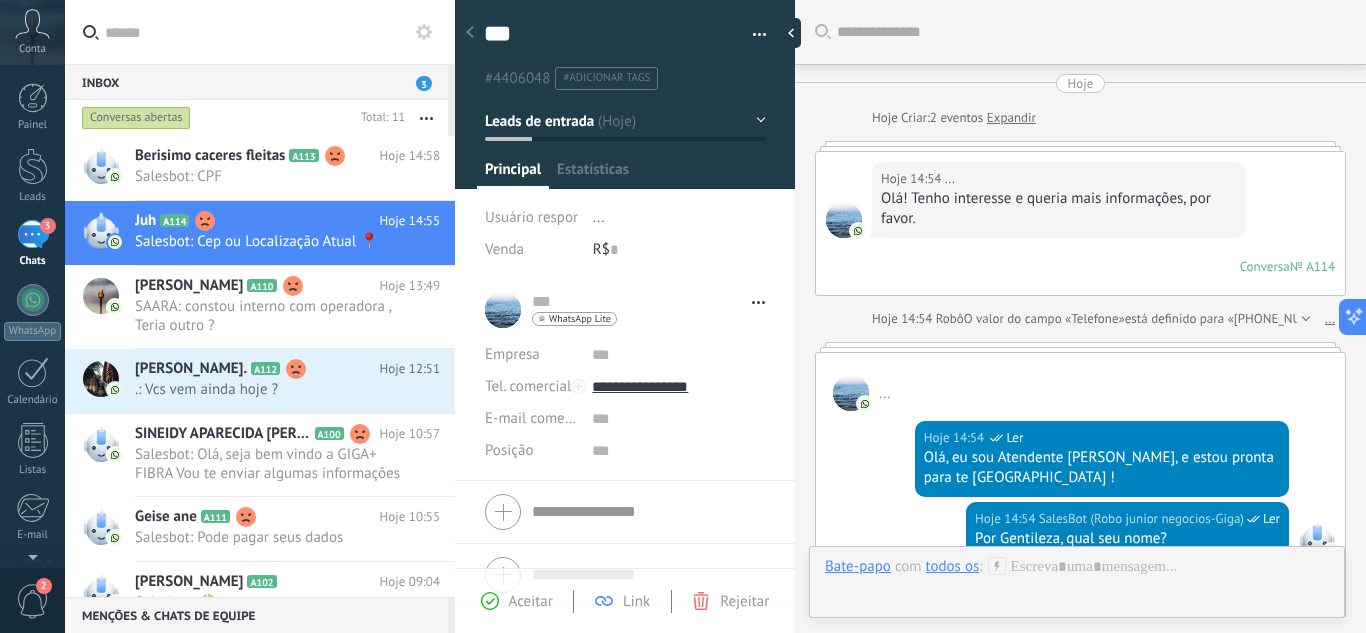 scroll, scrollTop: 30, scrollLeft: 0, axis: vertical 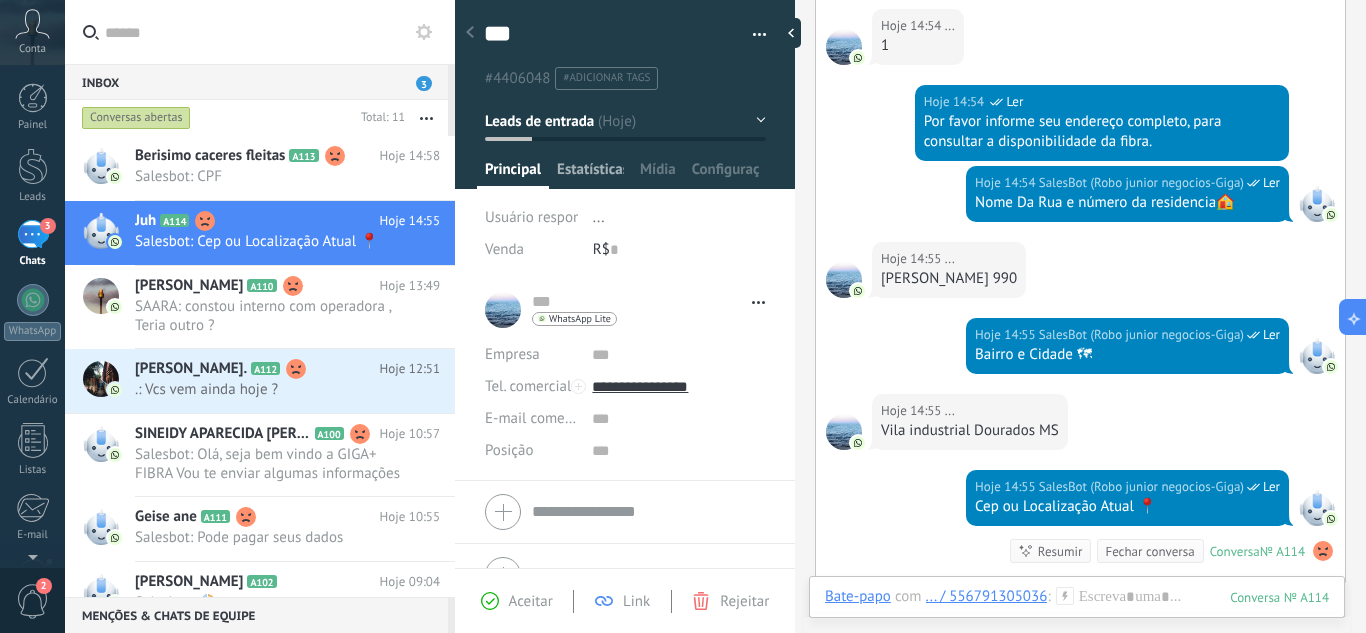 click on "Estatísticas" at bounding box center [590, 174] 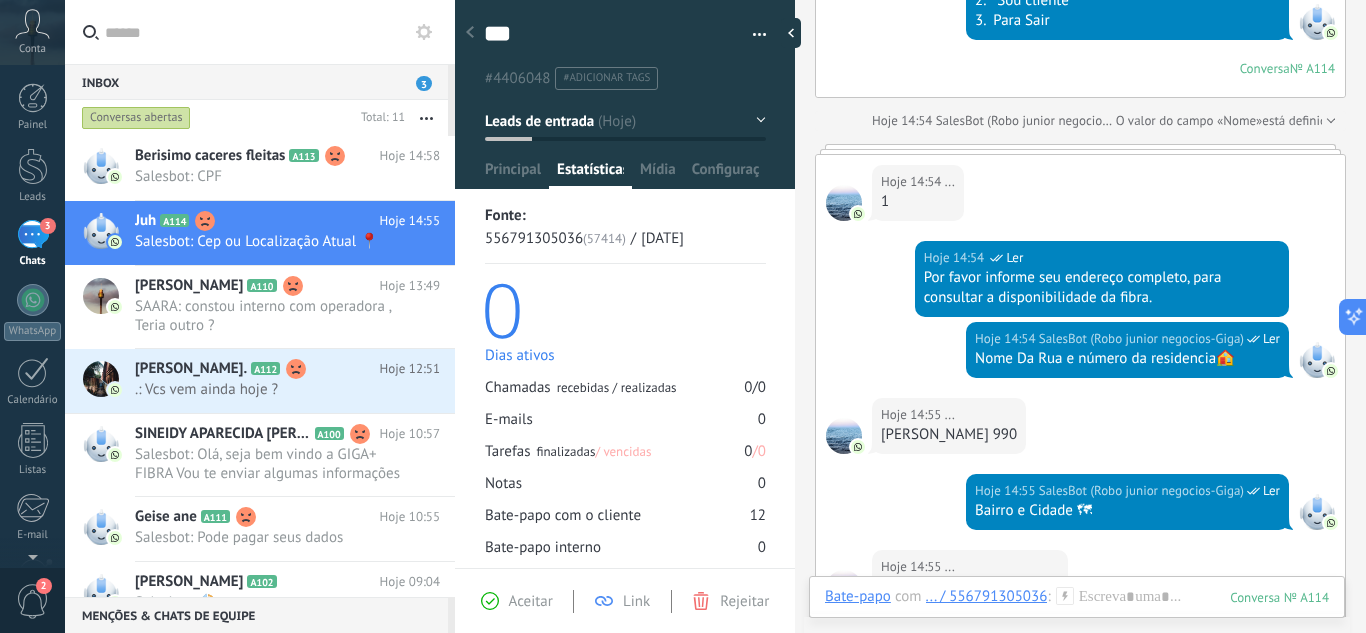 scroll, scrollTop: 906, scrollLeft: 0, axis: vertical 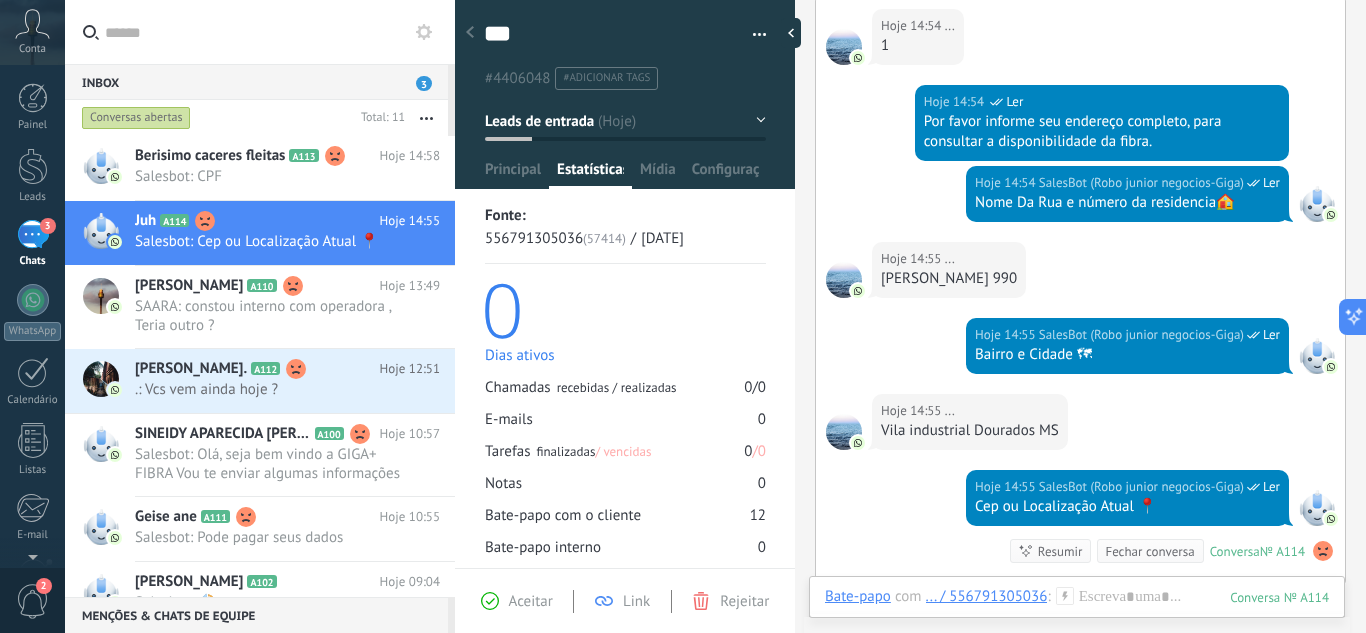 drag, startPoint x: 880, startPoint y: 279, endPoint x: 1085, endPoint y: 284, distance: 205.06097 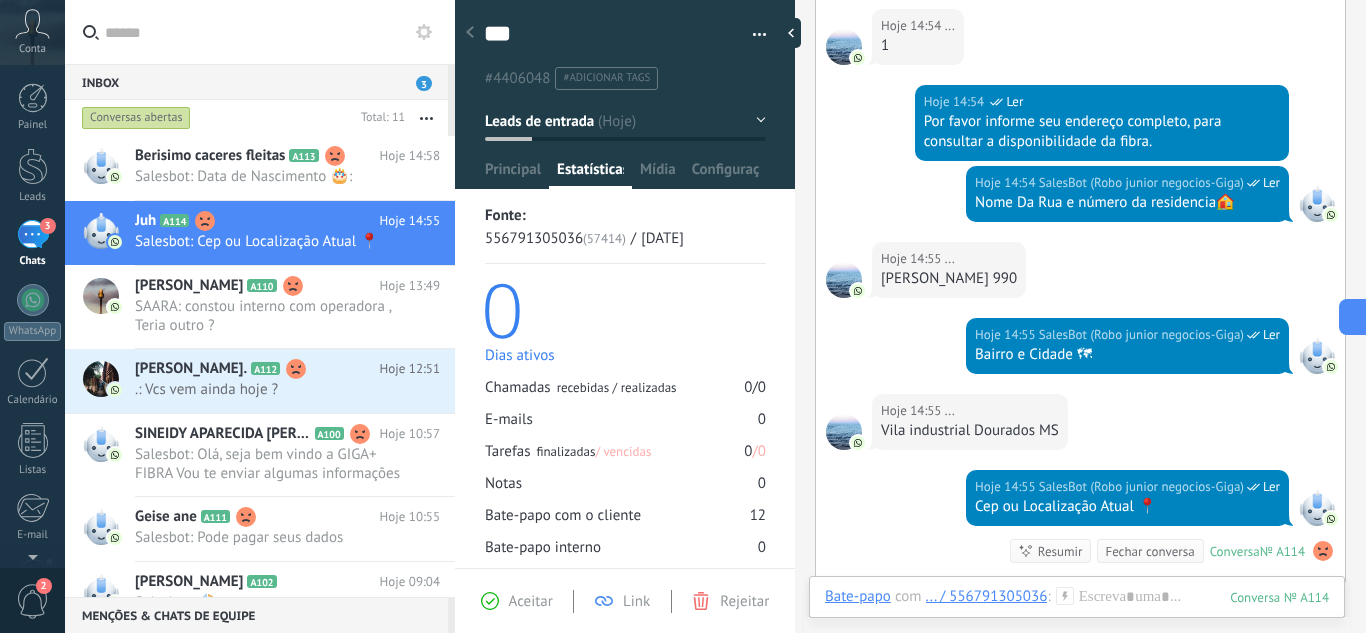 copy on "[PERSON_NAME] 990" 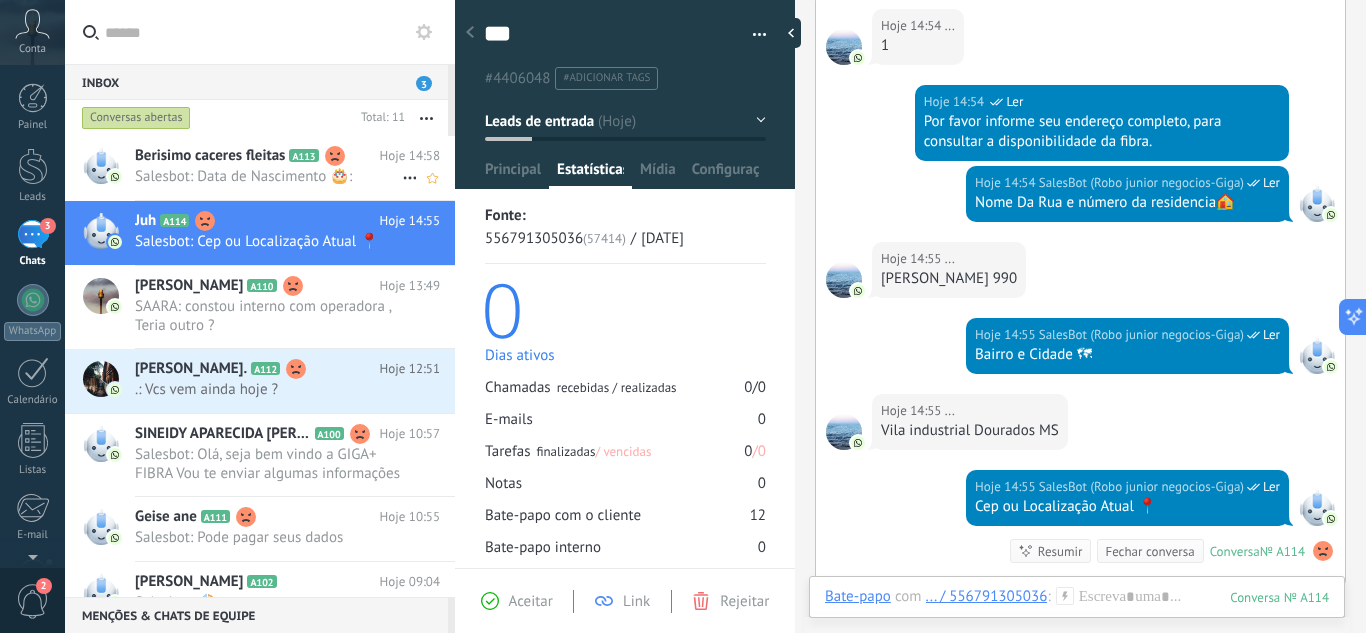 click on "Salesbot: Data de Nascimento 🎂:" at bounding box center [268, 176] 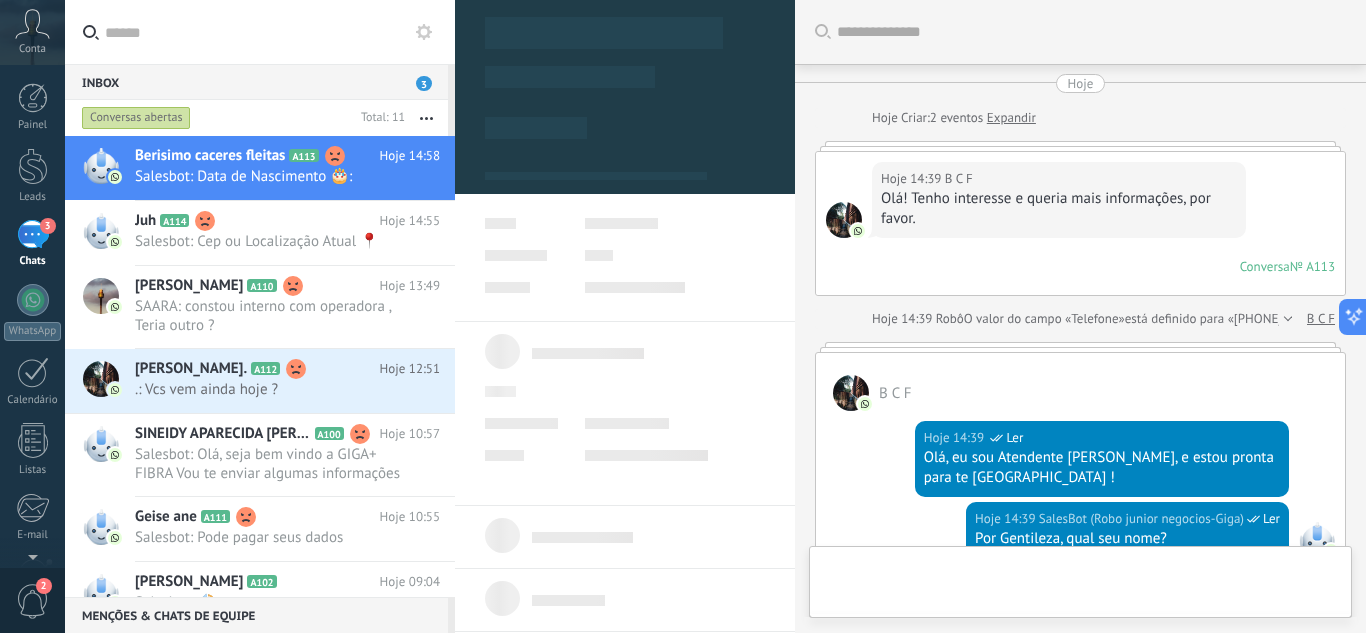 scroll, scrollTop: 1948, scrollLeft: 0, axis: vertical 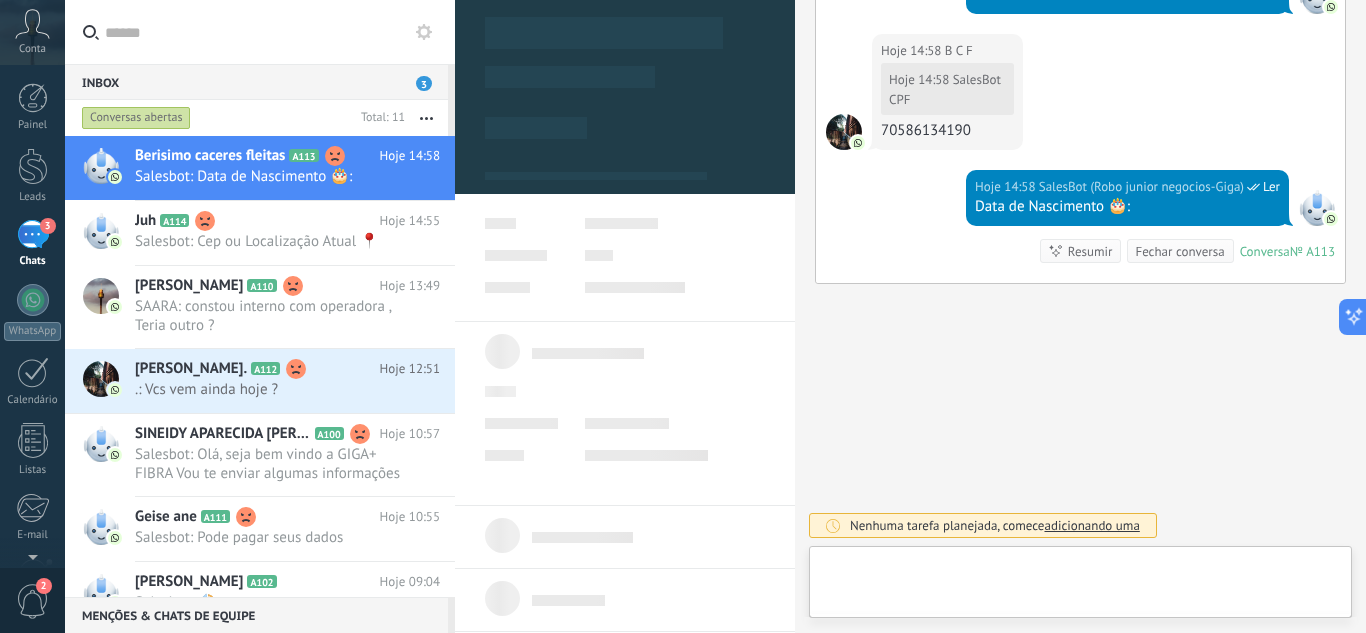 type on "**********" 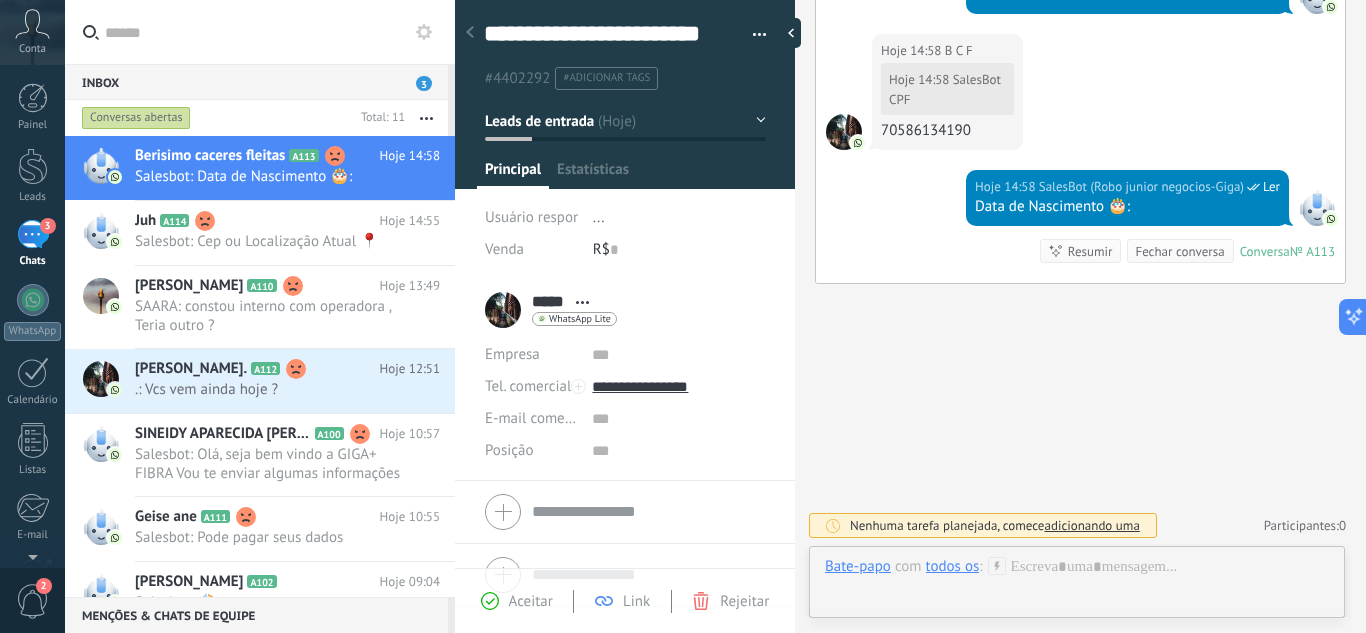 scroll, scrollTop: 30, scrollLeft: 0, axis: vertical 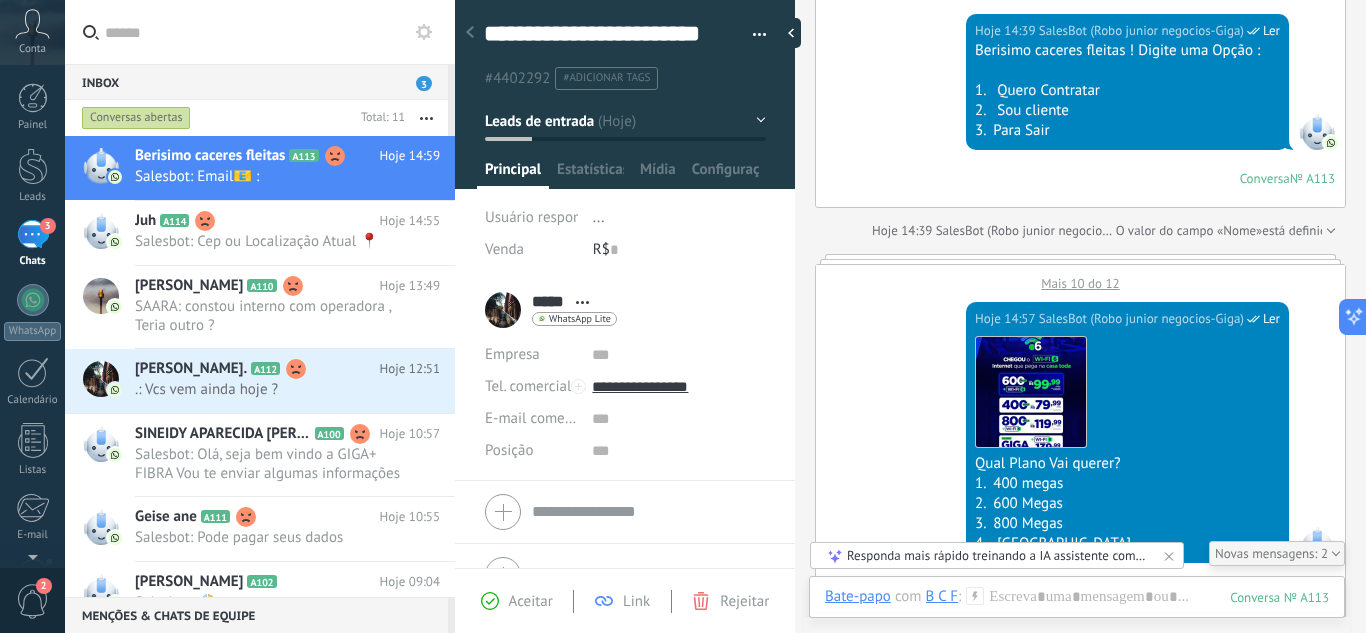 click on "Mais 10 do 12" at bounding box center (1080, 278) 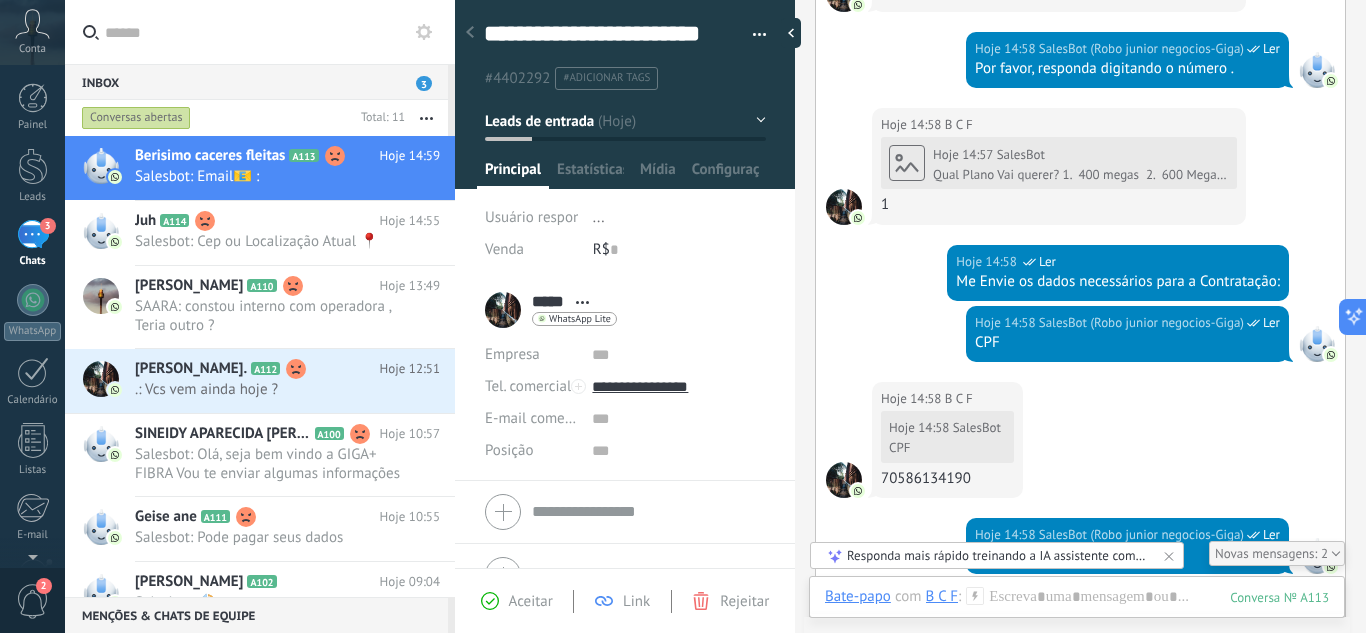scroll, scrollTop: 3065, scrollLeft: 0, axis: vertical 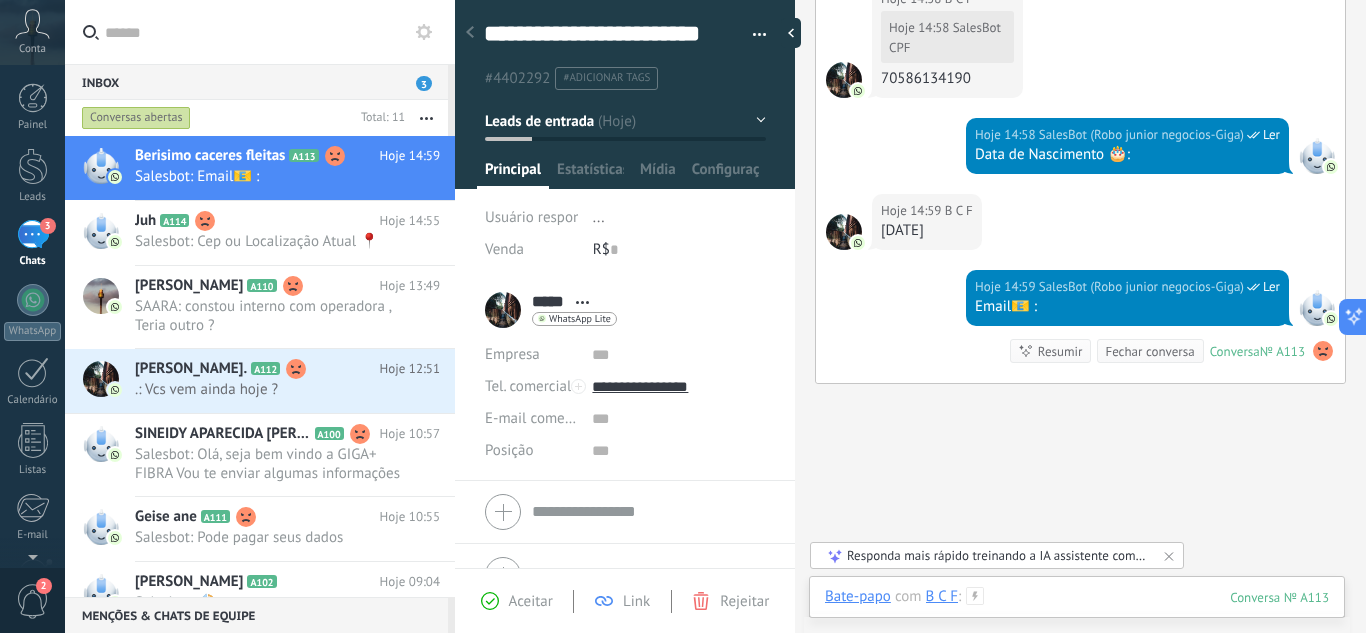 click at bounding box center [1077, 617] 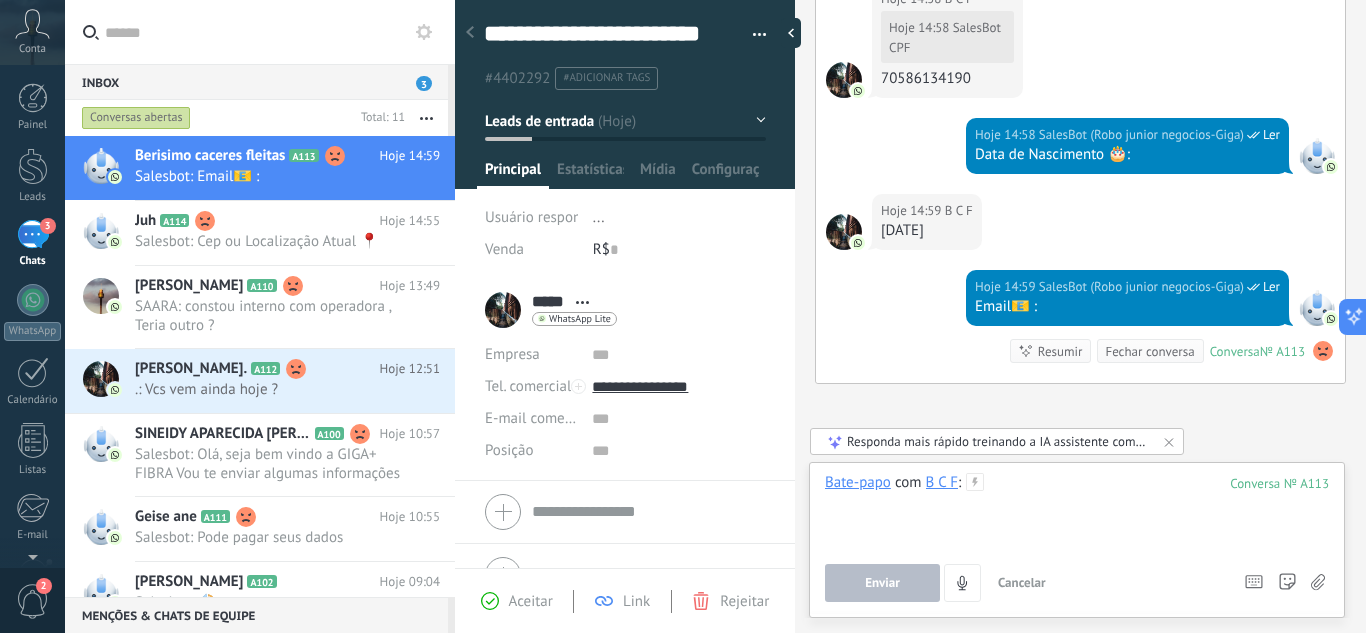 type 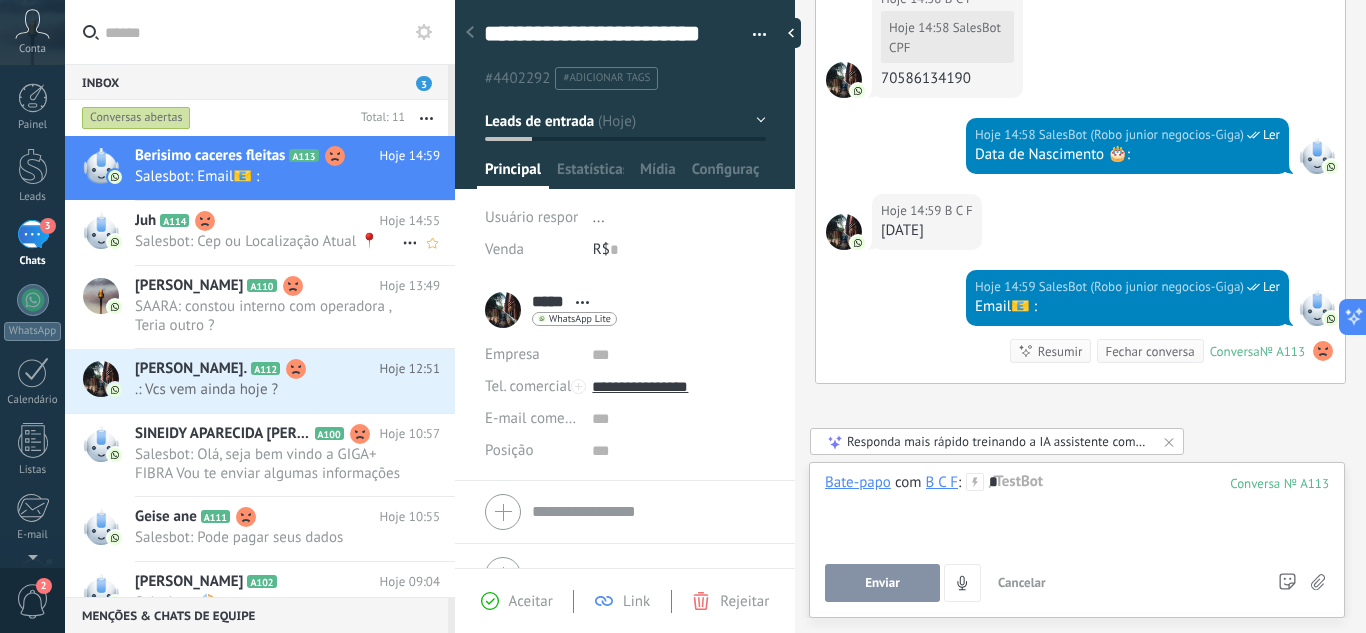 click on "Juh
A114" at bounding box center [257, 221] 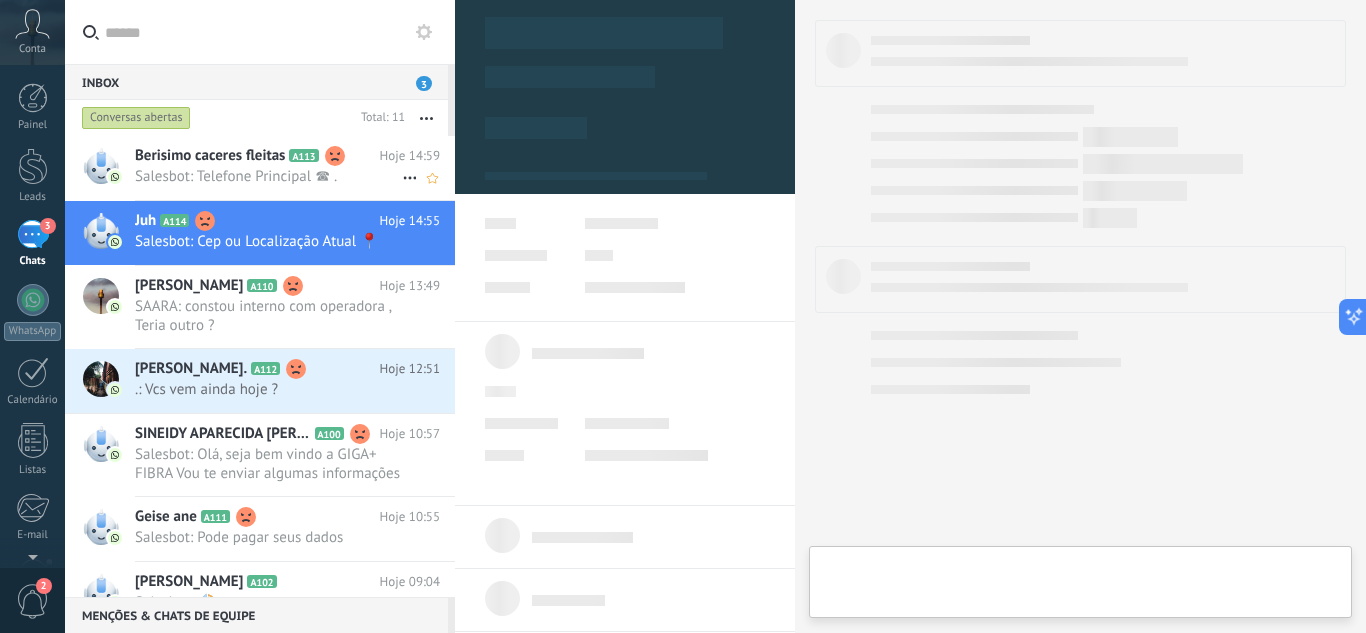 click on "Berisimo caceres fleitas" at bounding box center (210, 156) 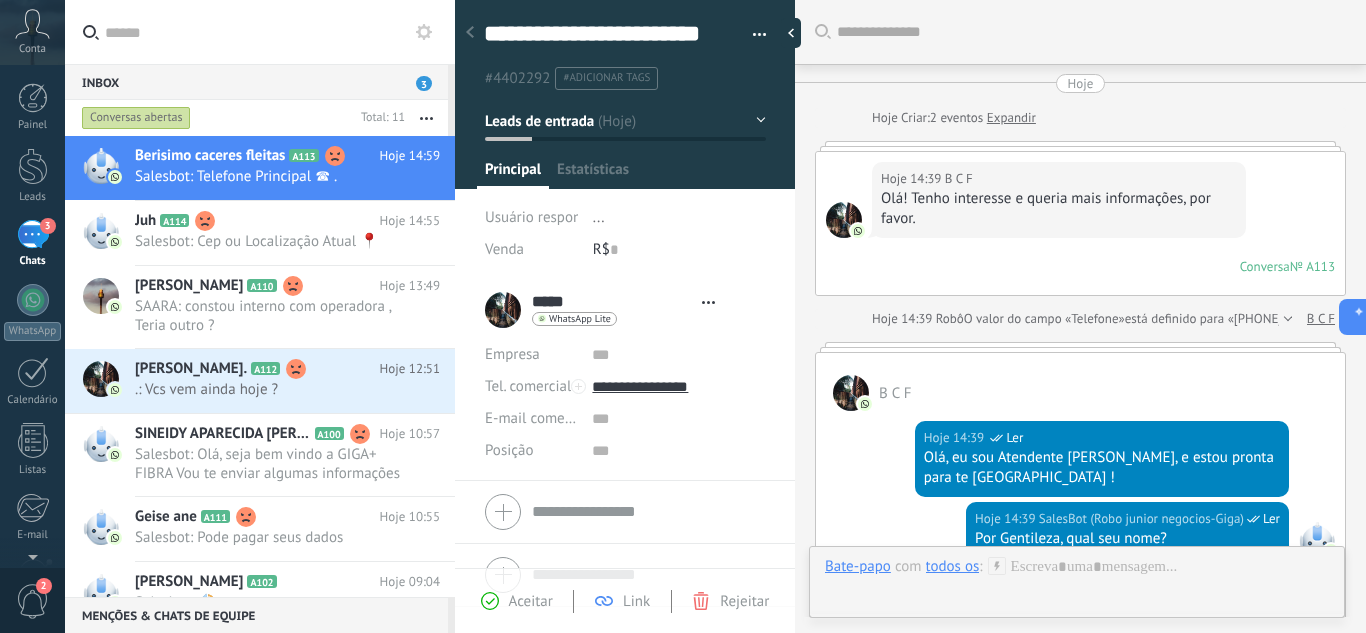 scroll, scrollTop: 30, scrollLeft: 0, axis: vertical 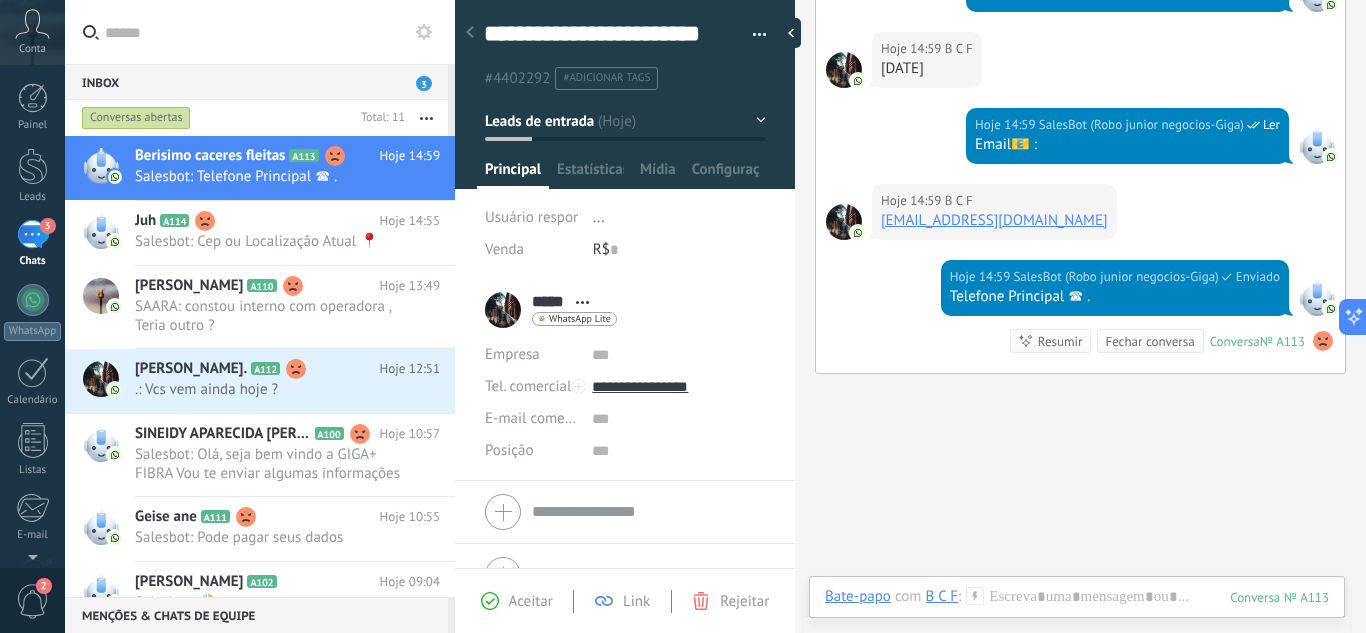 click on "Bate-papo E-mail Nota Tarefa Bate-papo   com   B C F : 113 Enviar Cancelar Rastrear cliques em links ? Reduzir links longos e rastrear cliques: quando habilitado, os URLs enviados serão substituídos por links de rastreamento. Uma vez clicado, um evento será registrado no feed do lead. Selecione abaixo quais fontes usam esse  em Configurações Os modelos não podem ser editados A sessão de mensagens termina em: Atalhos – execute bots e modelos – selecione ação – mencione membro da equipe – selecione o destinatário – insira o valor do campo Kommo IA Beta Corrija a gramática e ortografia Torne-o profissional Torne-o amigável Torne-o divertido Torne-o mais longo Torne-o mais curto Torne-o mais simples" at bounding box center [1077, 612] 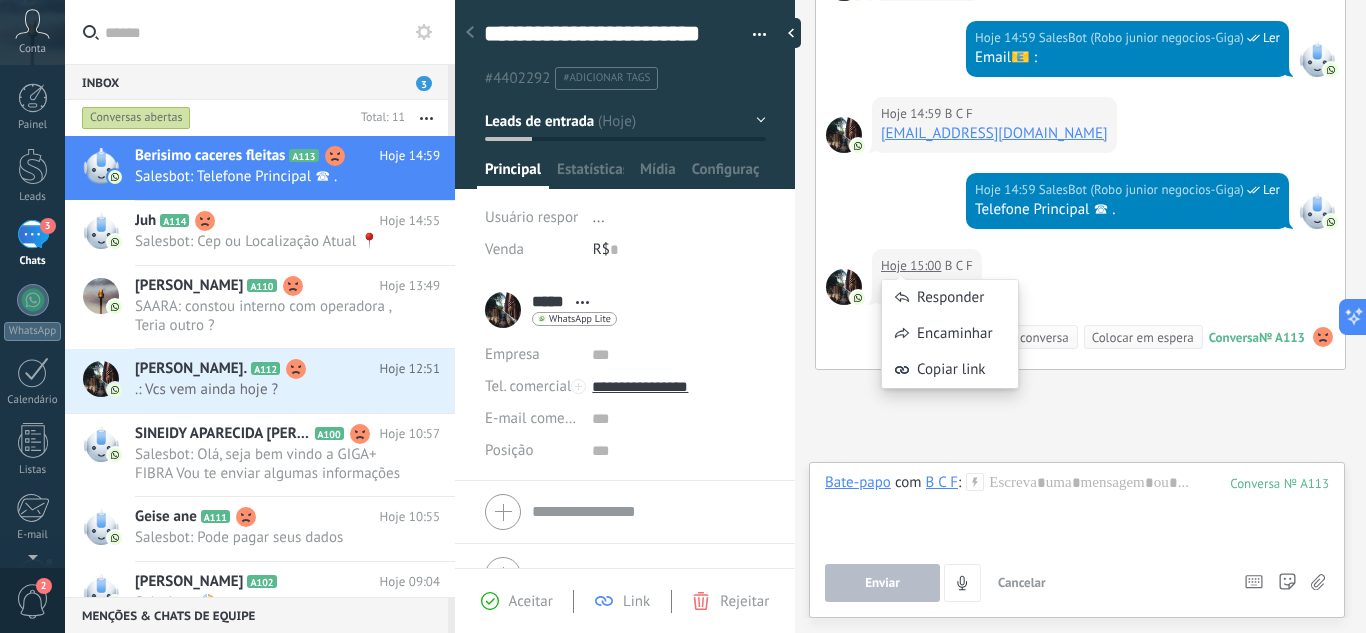 scroll, scrollTop: 1736, scrollLeft: 0, axis: vertical 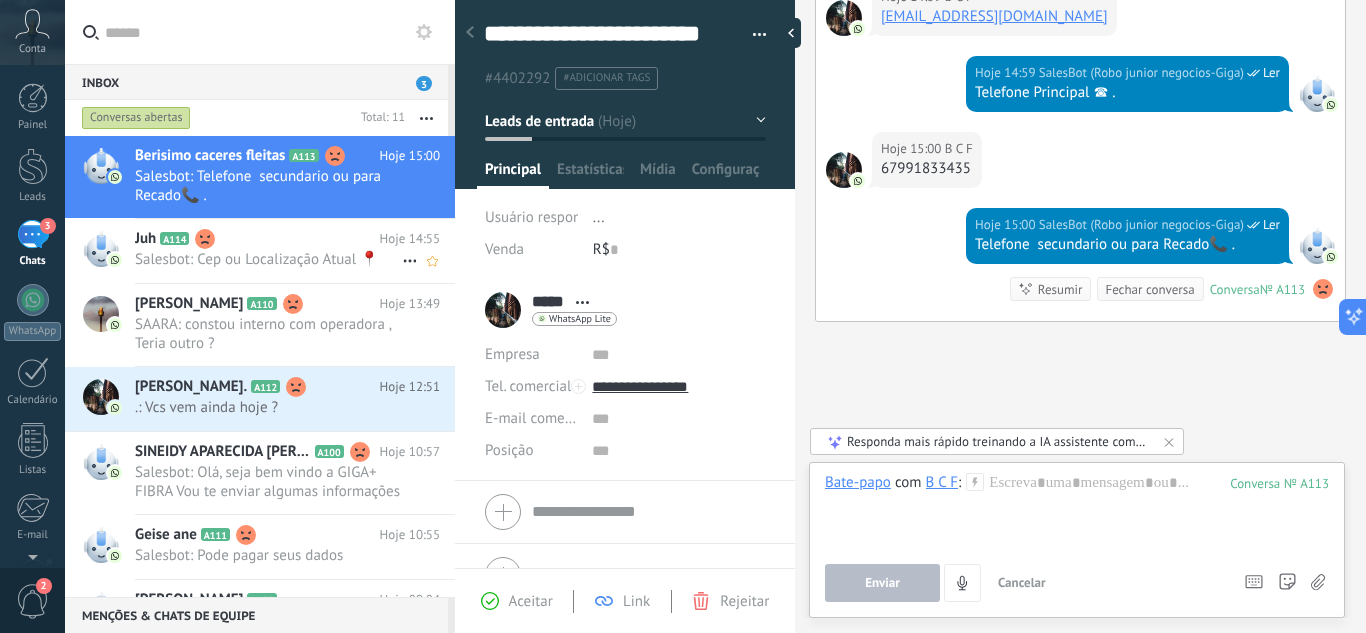 click on "Juh
A114" at bounding box center [257, 239] 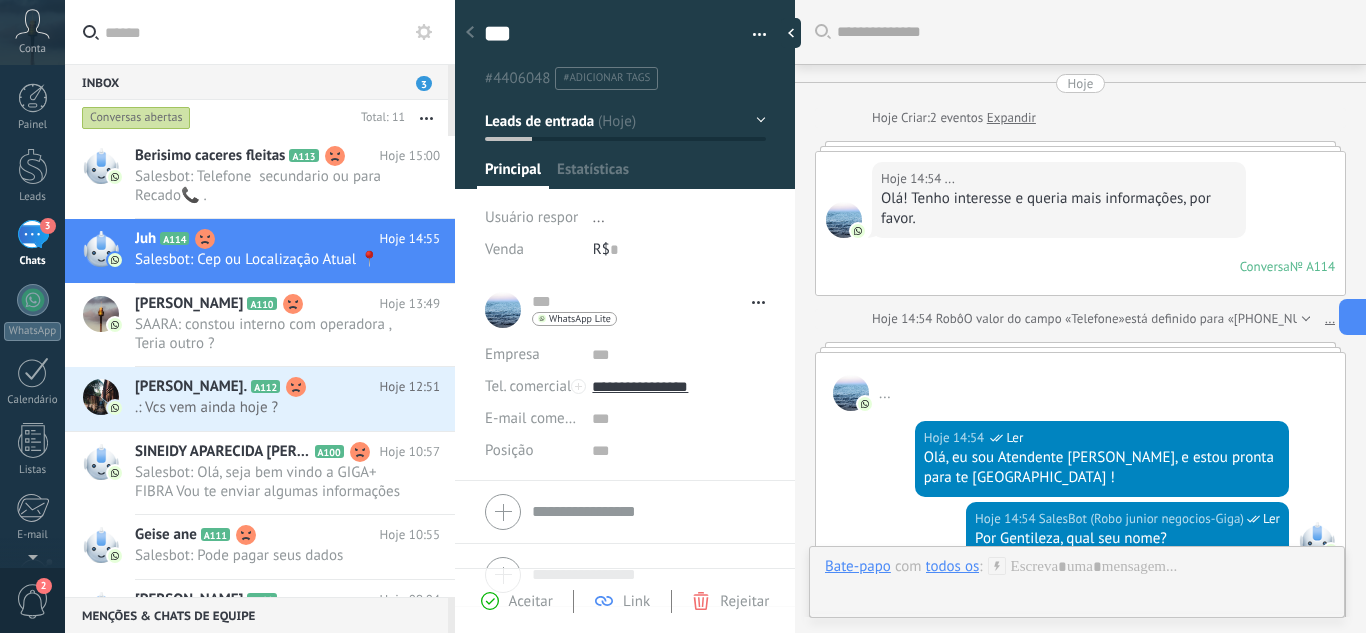 scroll, scrollTop: 30, scrollLeft: 0, axis: vertical 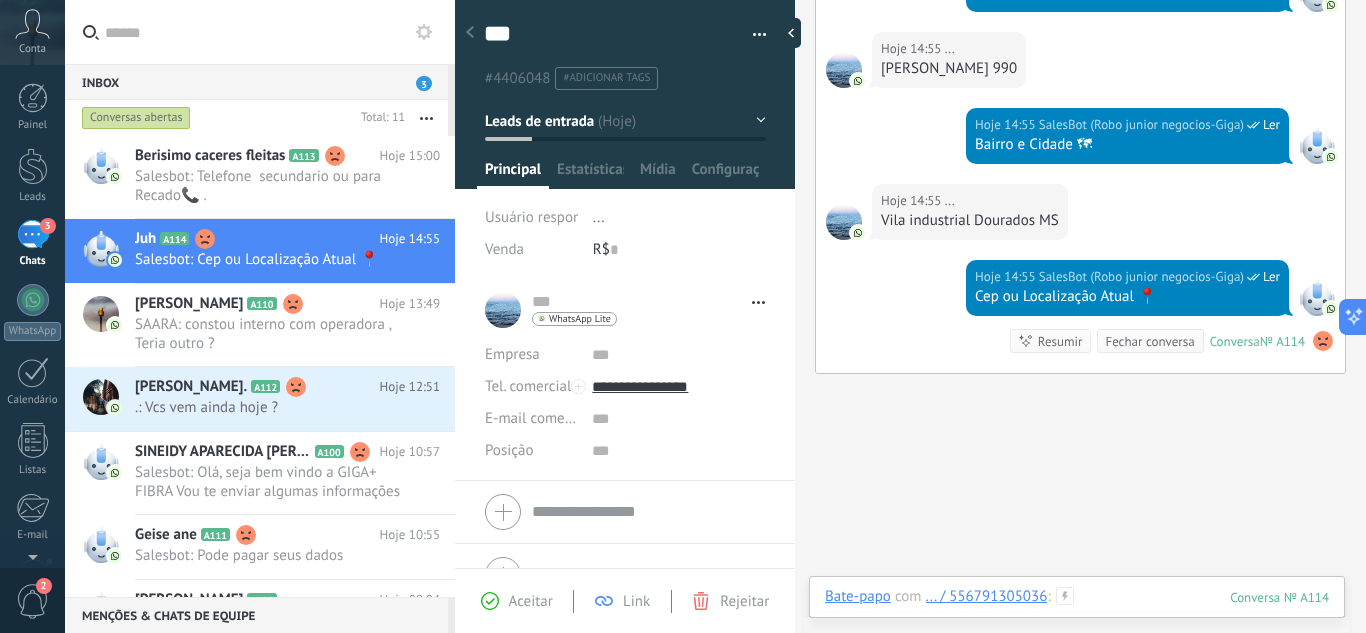 click at bounding box center [1077, 617] 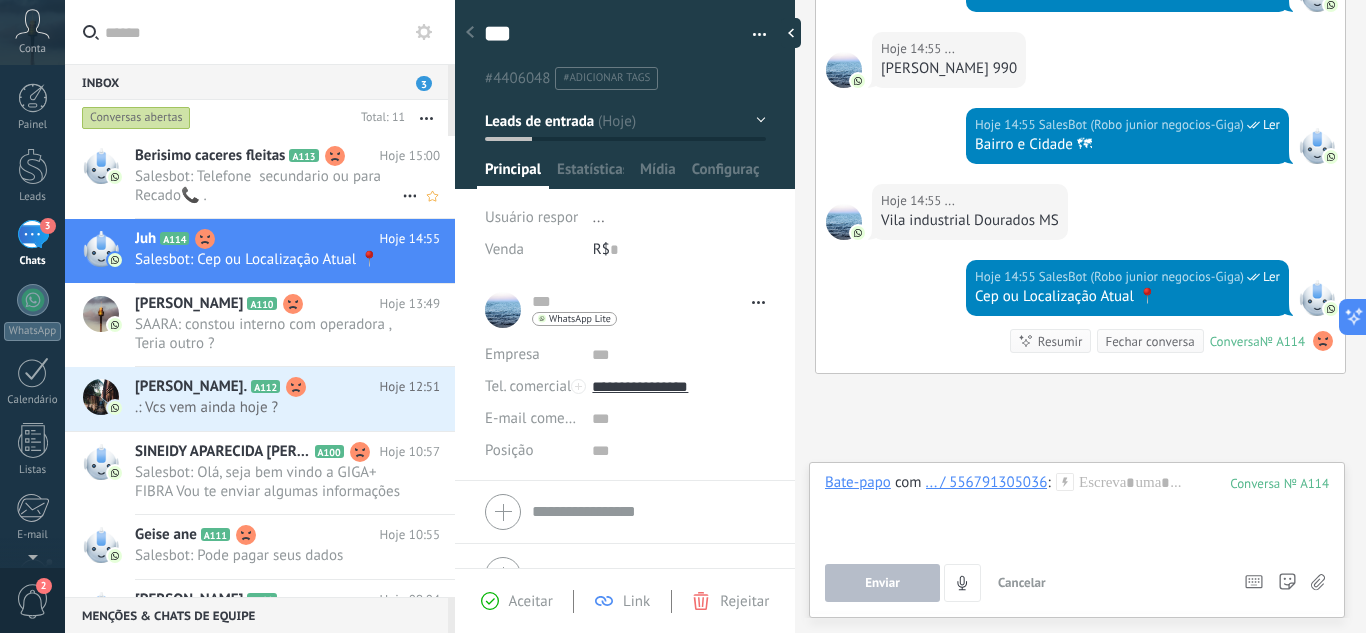 click on "Salesbot: Telefone  secundario ou para Recado📞 ." at bounding box center (268, 186) 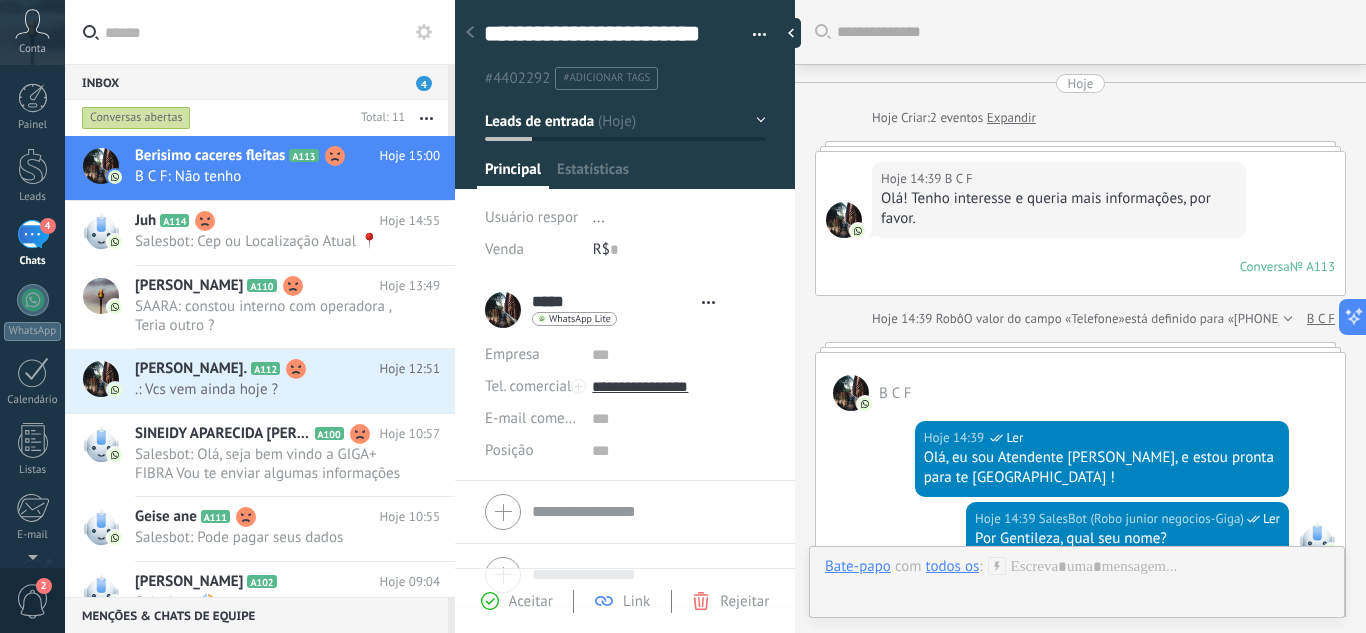 scroll, scrollTop: 30, scrollLeft: 0, axis: vertical 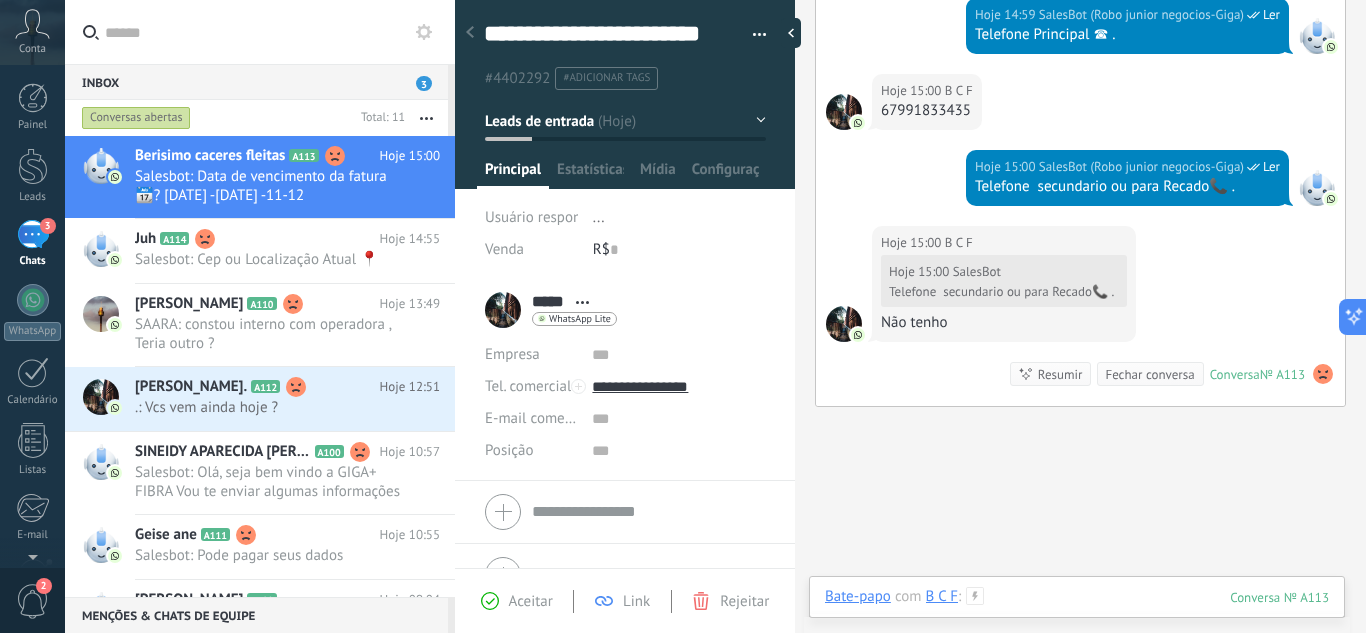 click at bounding box center (1077, 617) 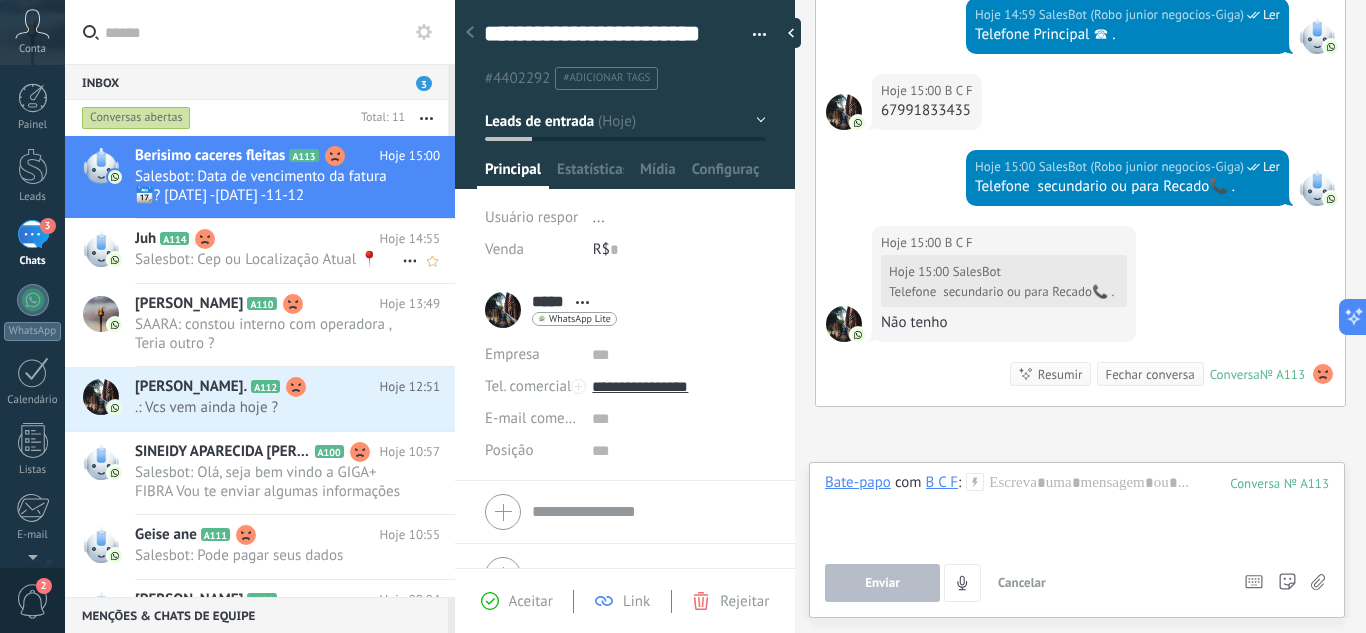 click on "Salesbot: Cep ou Localização Atual 📍" at bounding box center (268, 259) 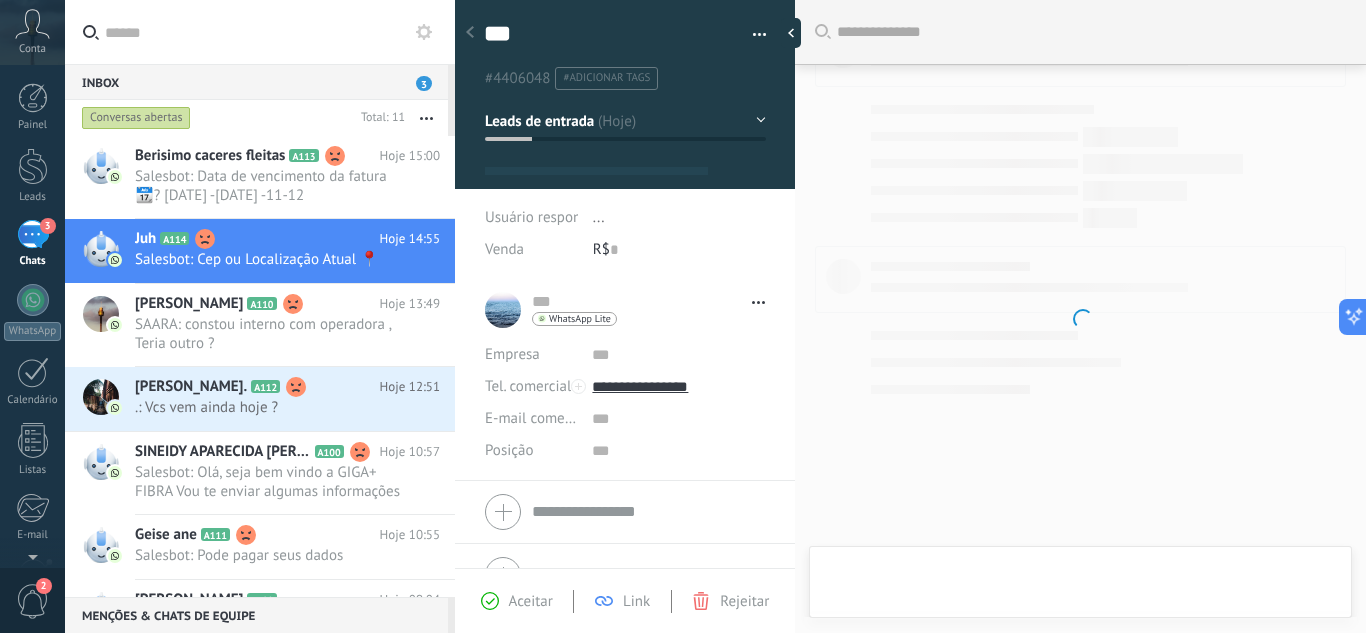scroll, scrollTop: 1116, scrollLeft: 0, axis: vertical 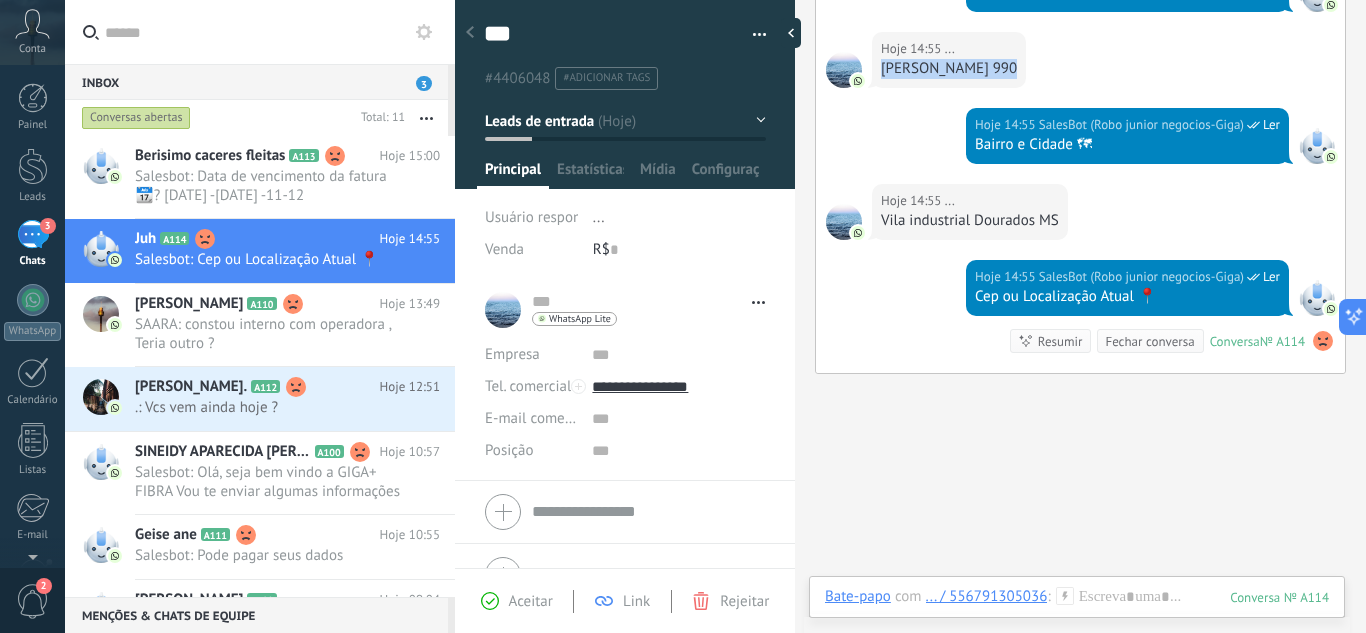 click on "Hoje 14:55 ...  [PERSON_NAME] 990" at bounding box center [949, 60] 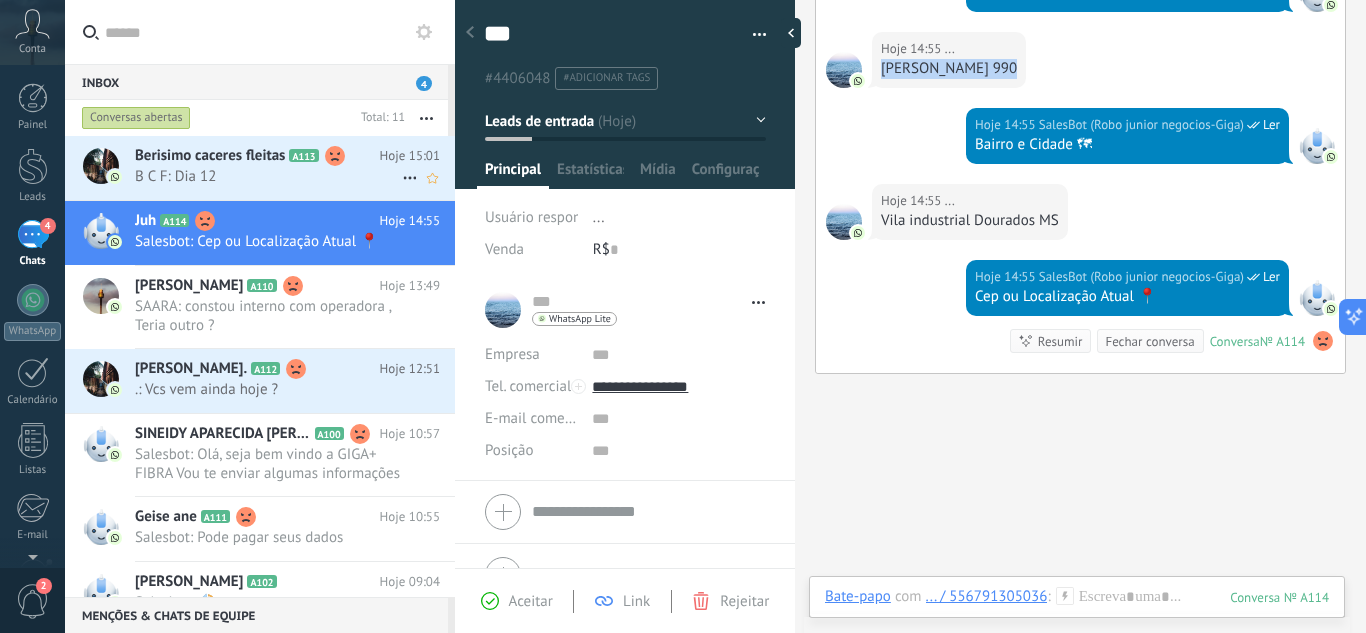 click on "B C F: Dia 12" at bounding box center (268, 176) 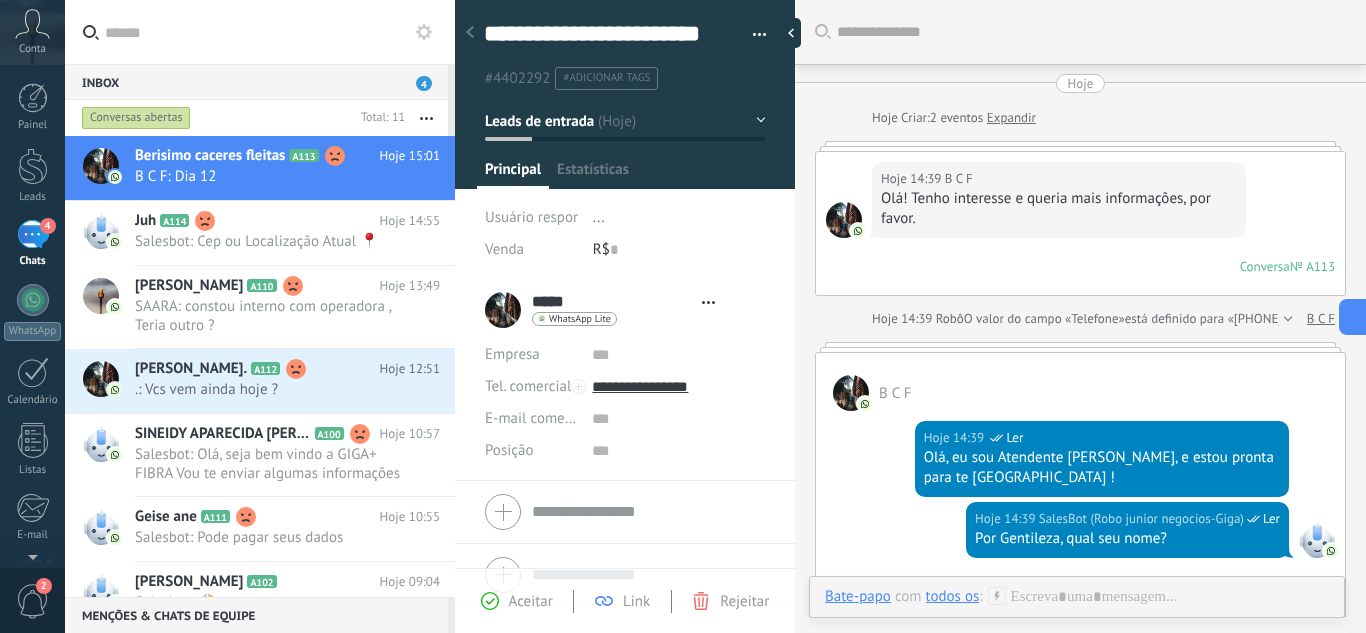 scroll, scrollTop: 1560, scrollLeft: 0, axis: vertical 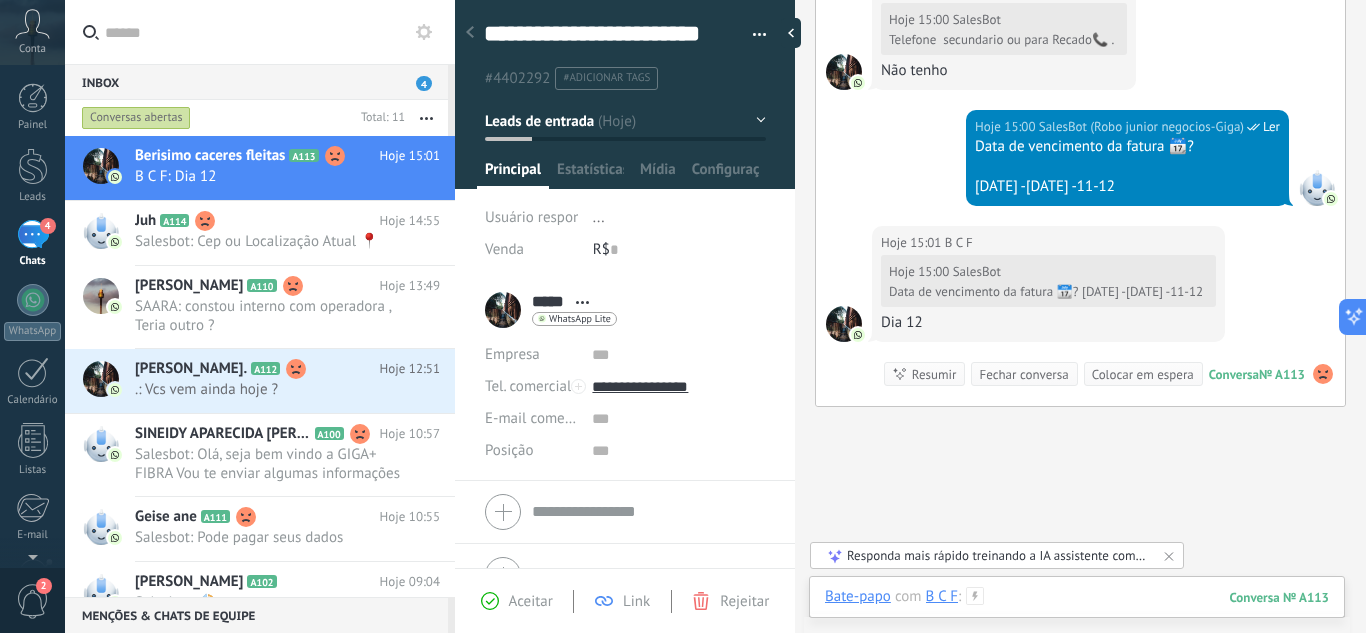 click at bounding box center (1077, 617) 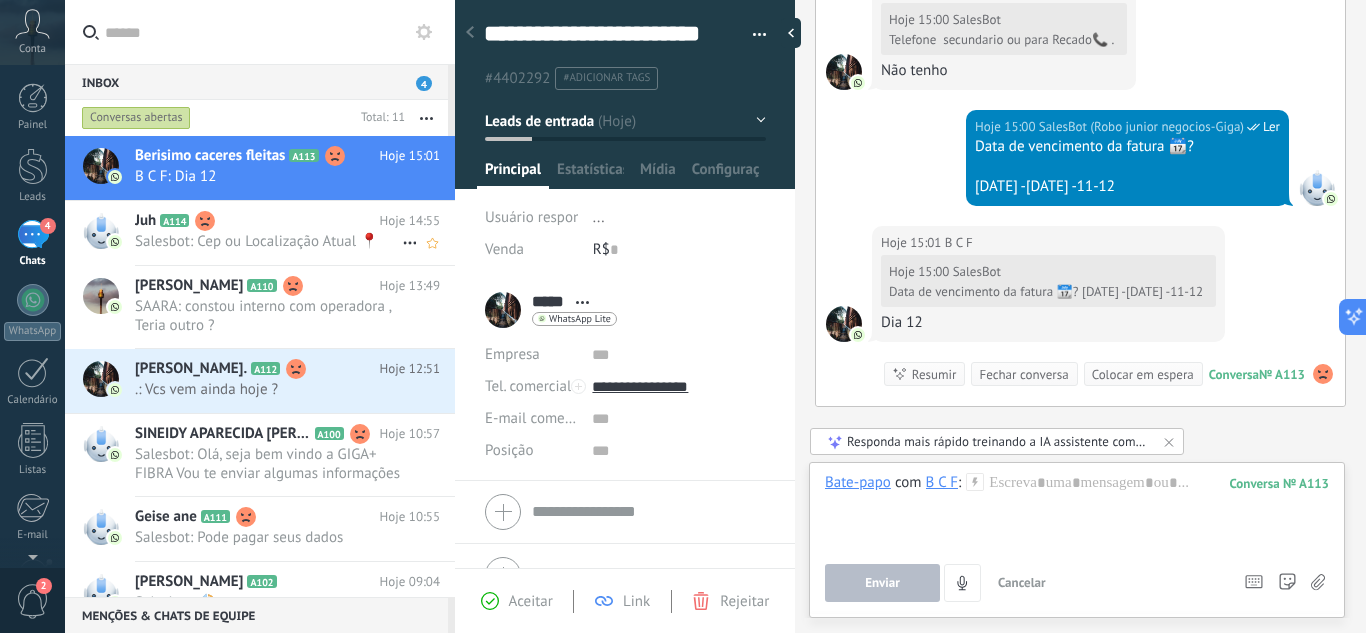 click on "Juh
A114" at bounding box center [257, 221] 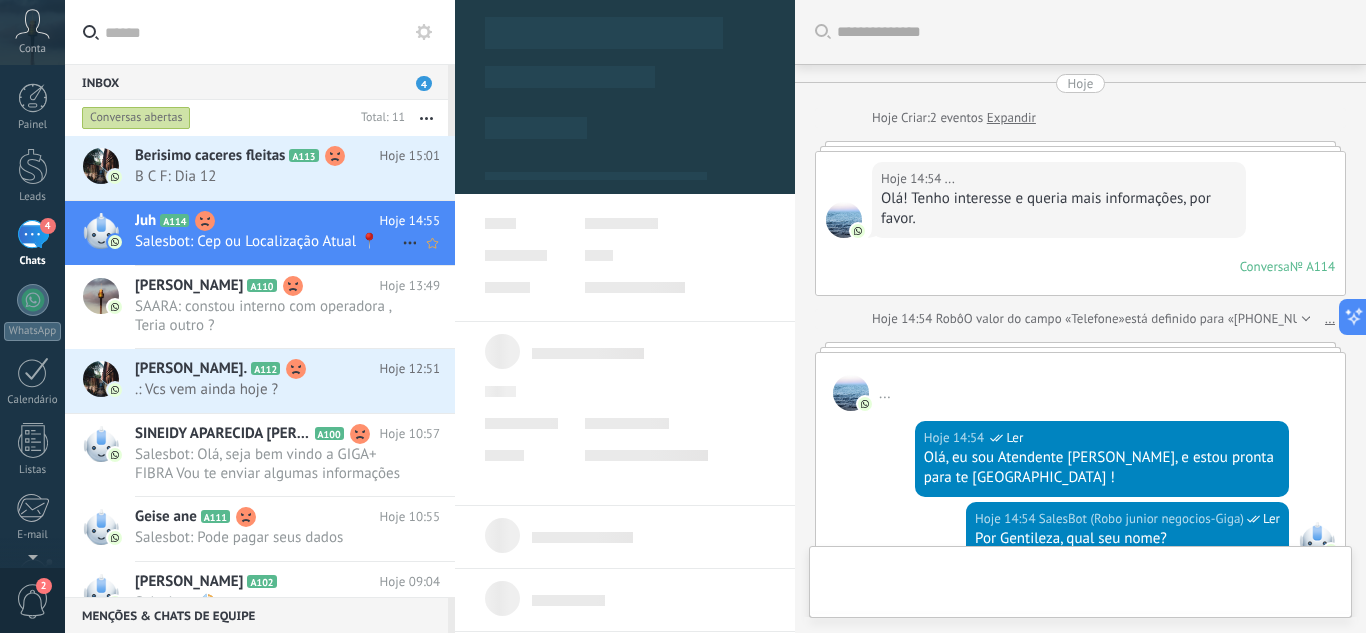 scroll, scrollTop: 1206, scrollLeft: 0, axis: vertical 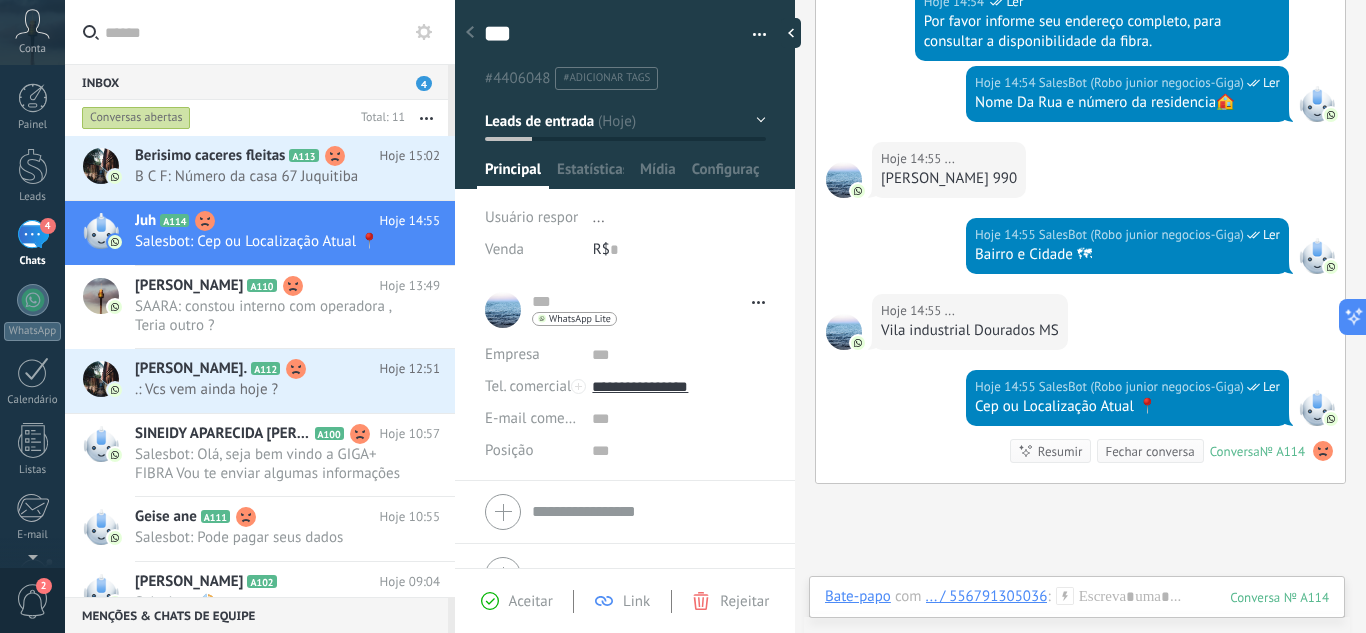 drag, startPoint x: 877, startPoint y: 182, endPoint x: 955, endPoint y: 234, distance: 93.74433 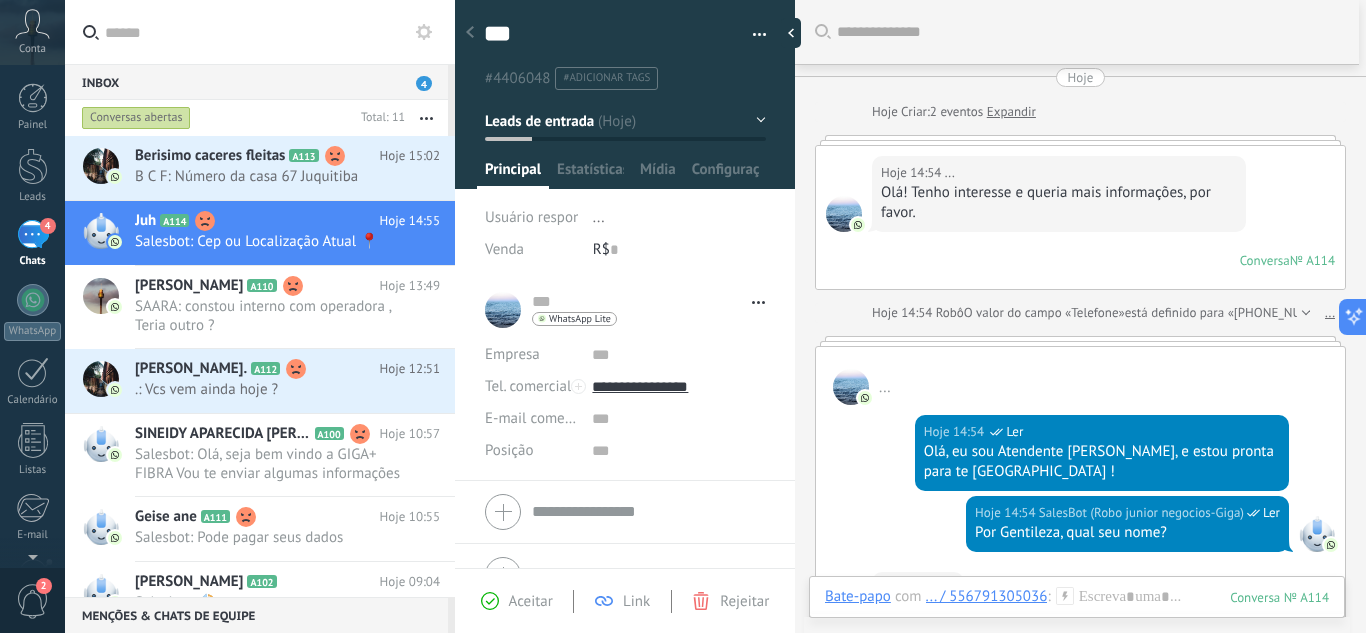 scroll, scrollTop: 0, scrollLeft: 0, axis: both 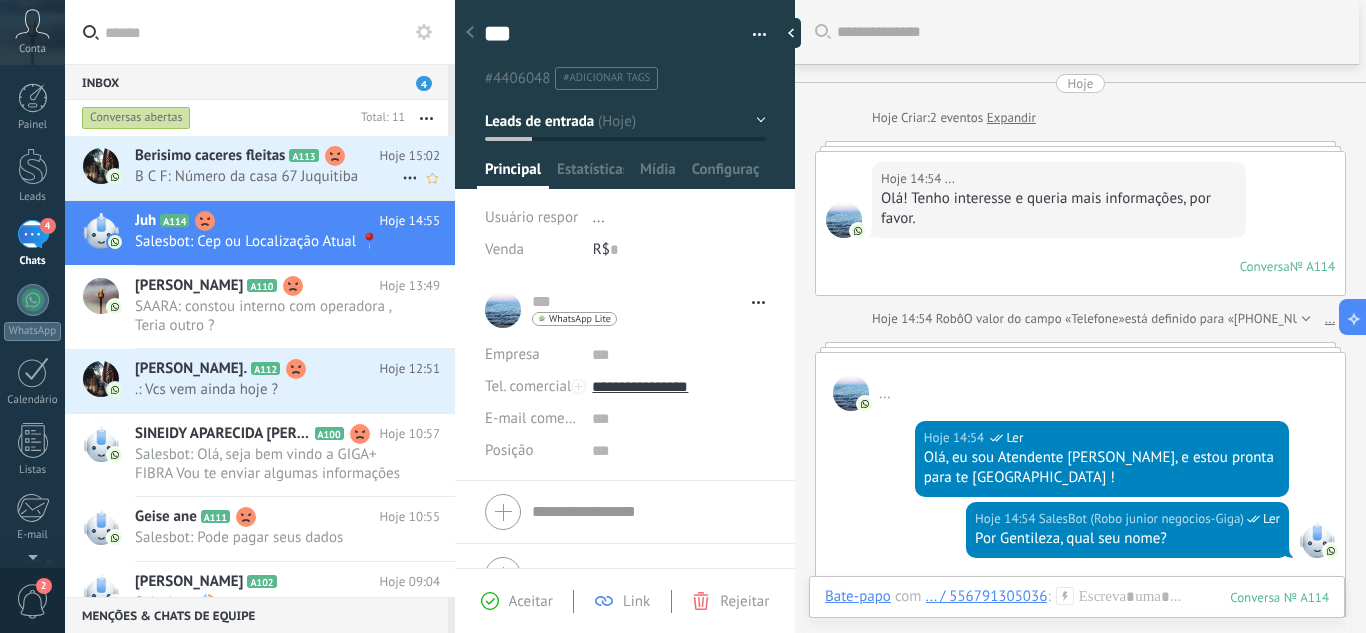click on "B C F: Número da casa 67 Juquitiba" at bounding box center (268, 176) 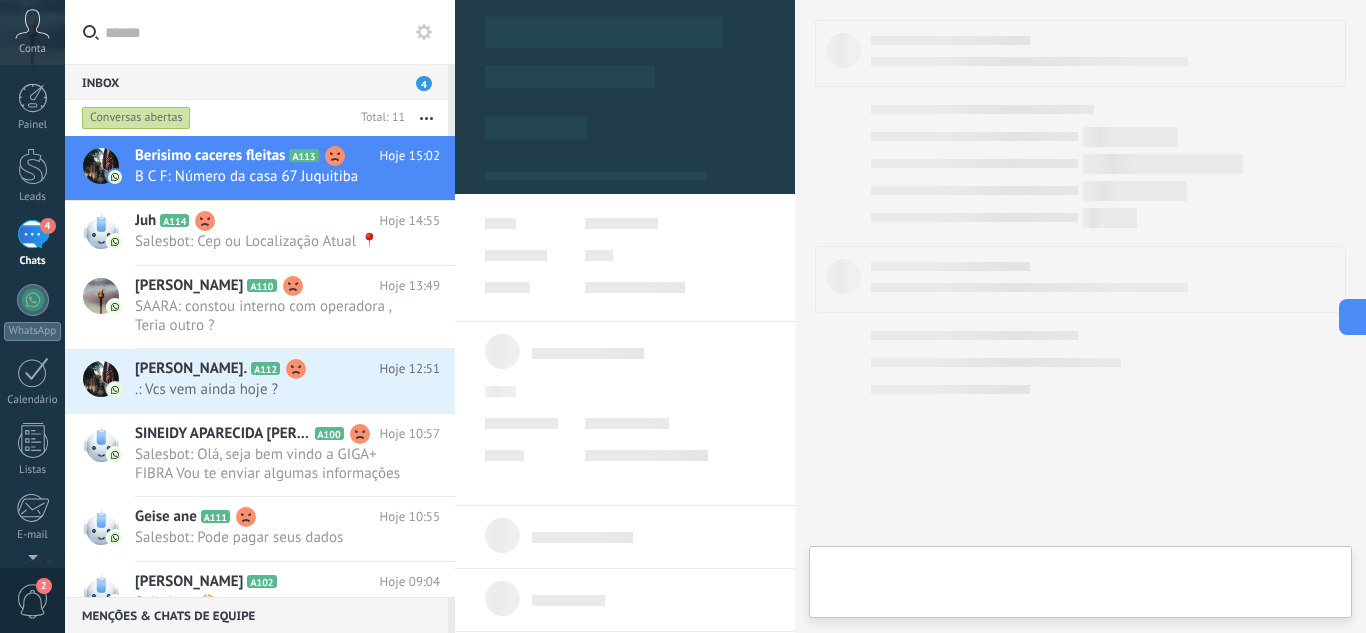type on "**********" 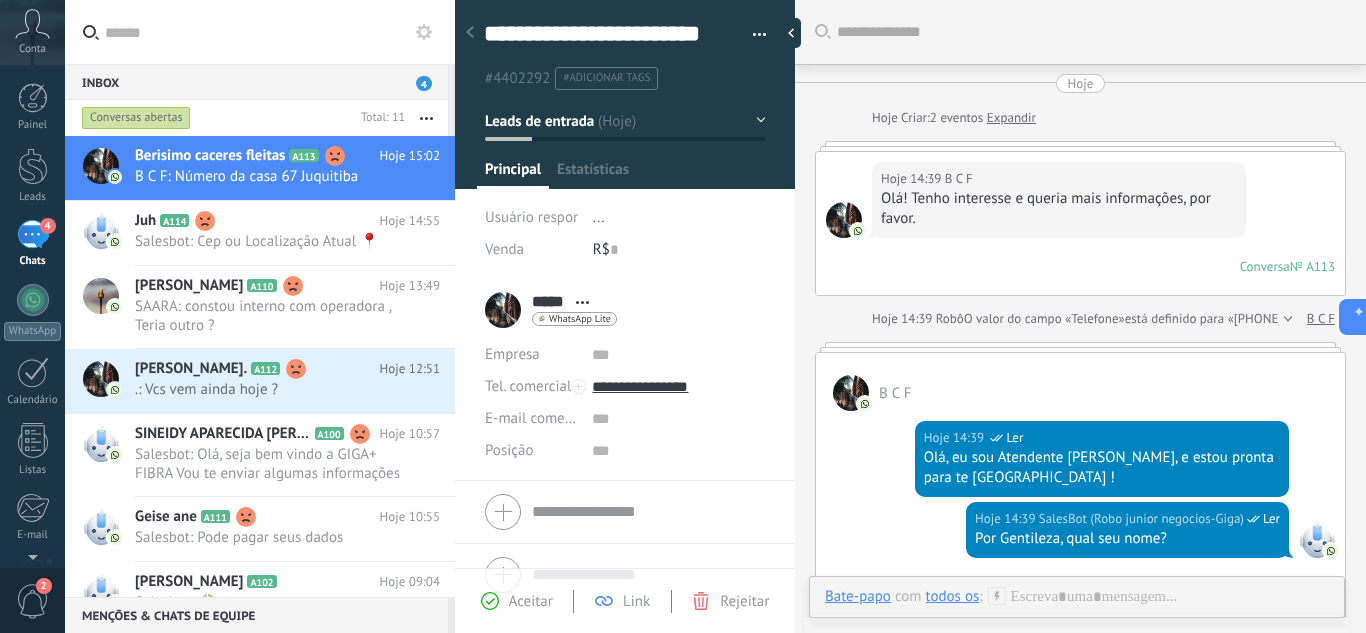 scroll, scrollTop: 30, scrollLeft: 0, axis: vertical 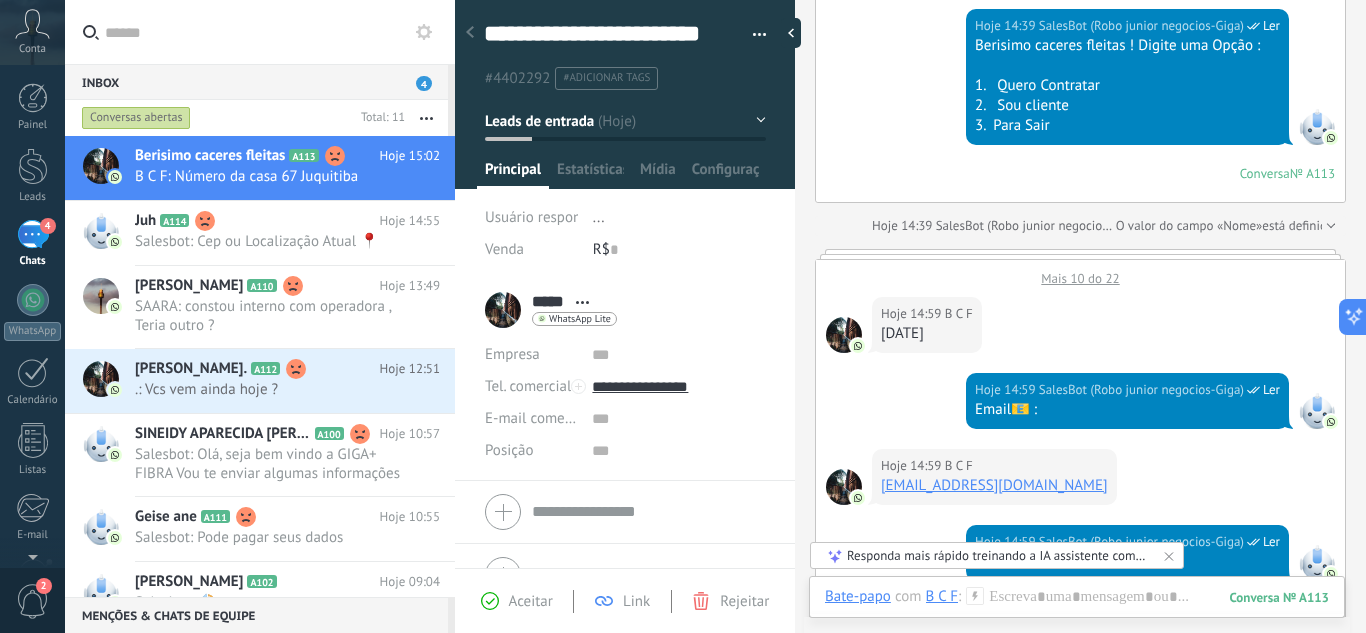 click on "Mais 10 do 22" at bounding box center [1080, 273] 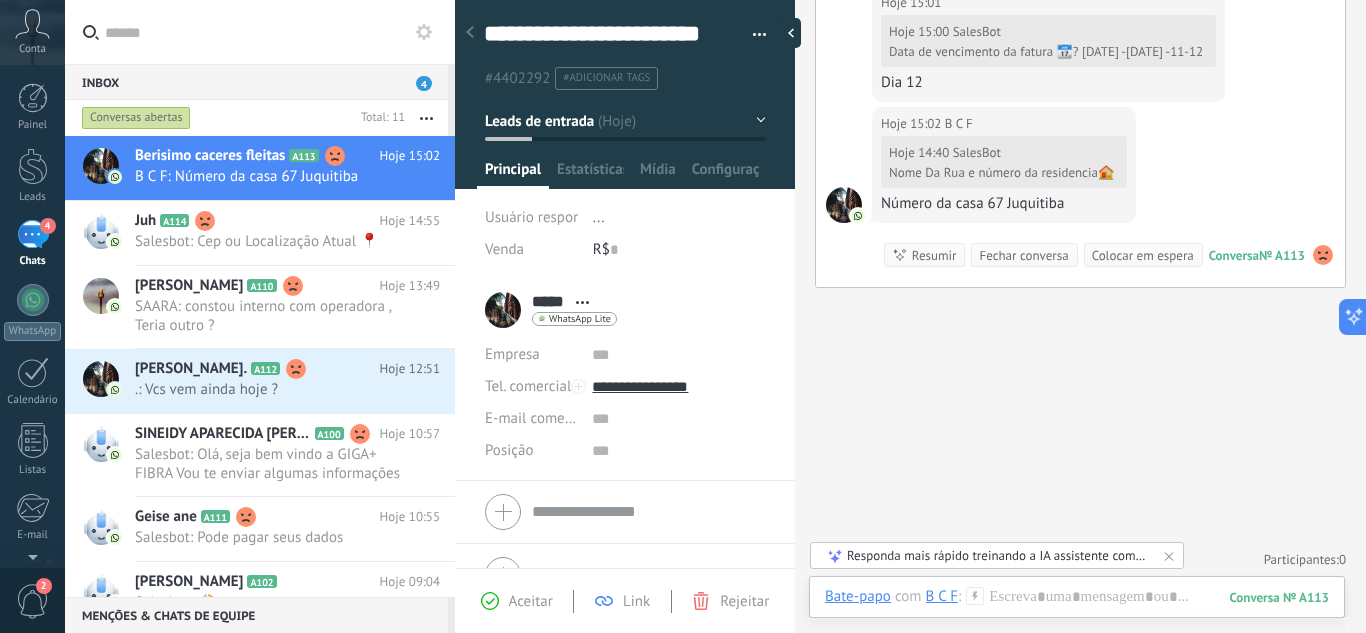 scroll, scrollTop: 2920, scrollLeft: 0, axis: vertical 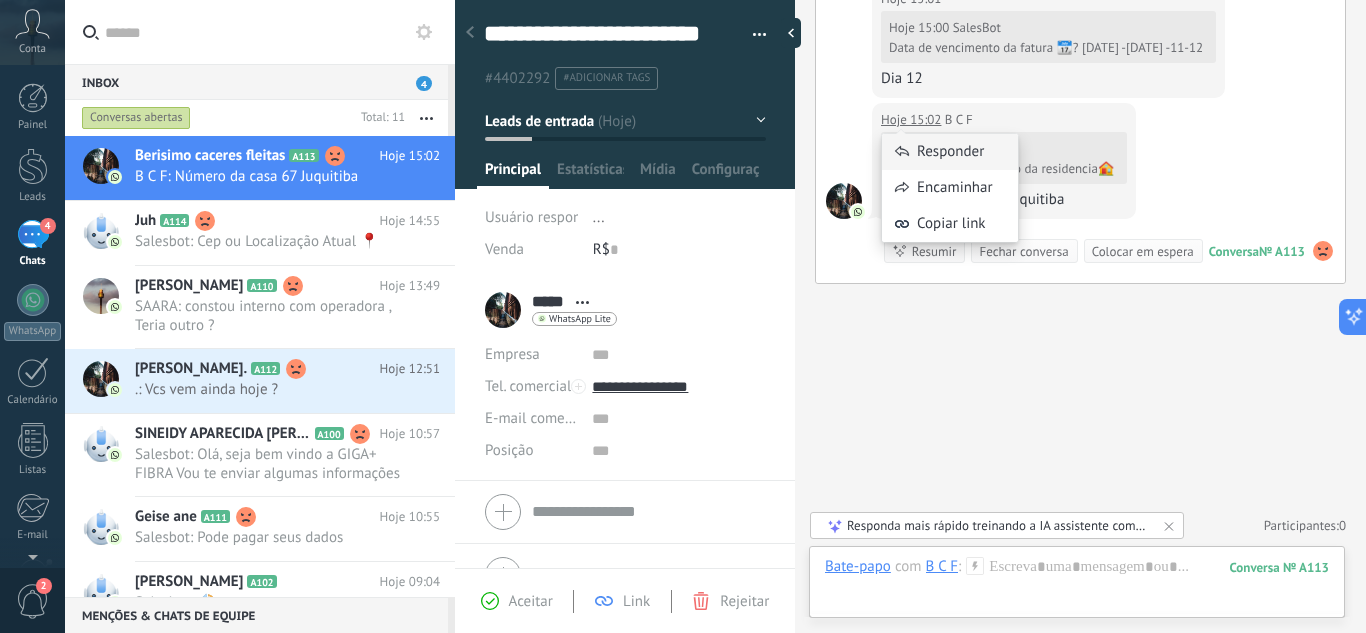 click on "Responder" at bounding box center [950, 152] 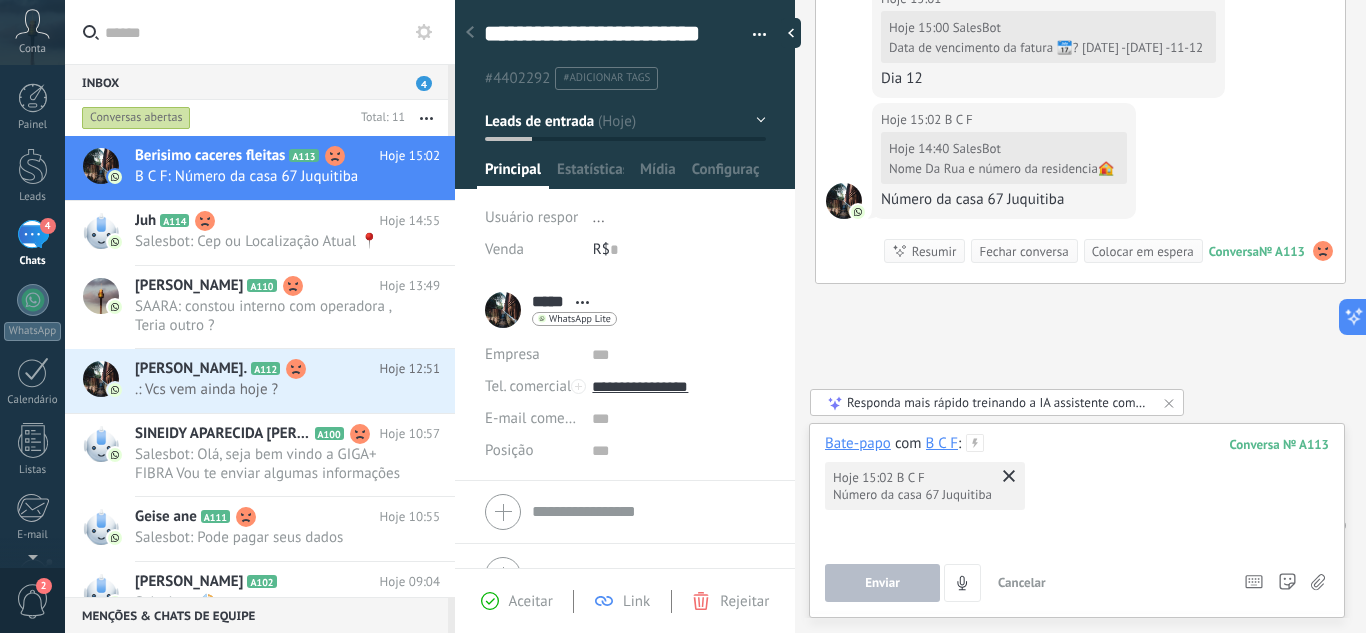 type 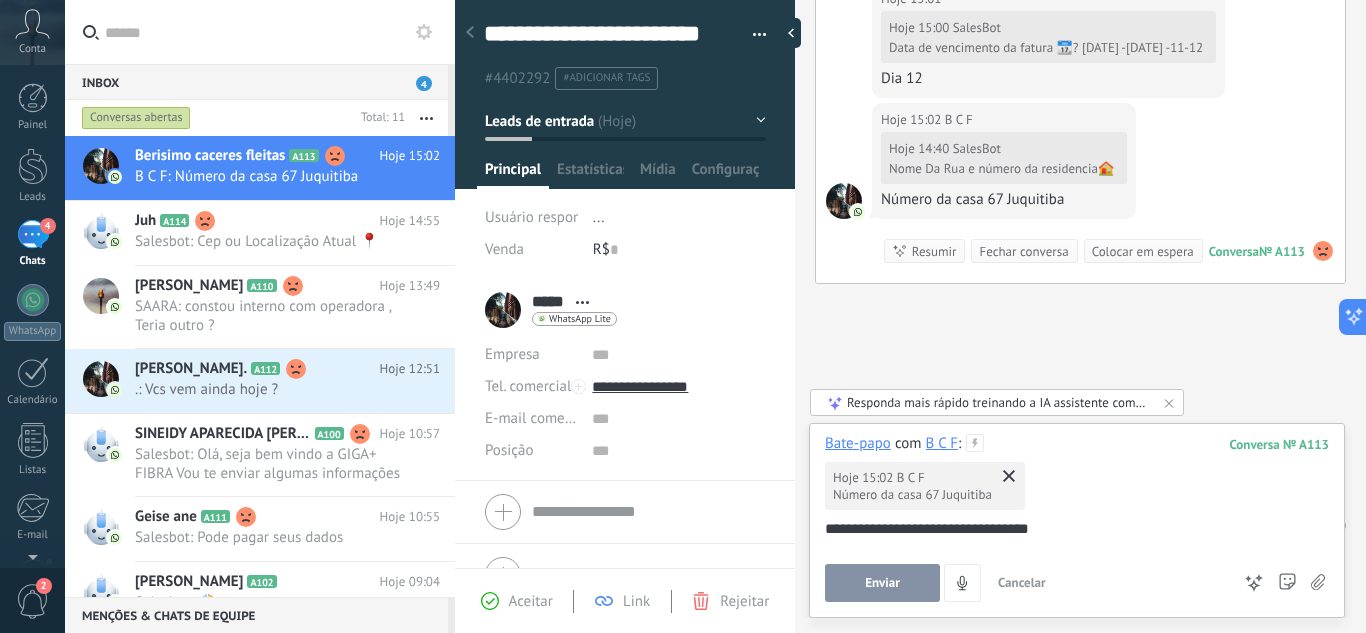 click on "Enviar" at bounding box center (882, 583) 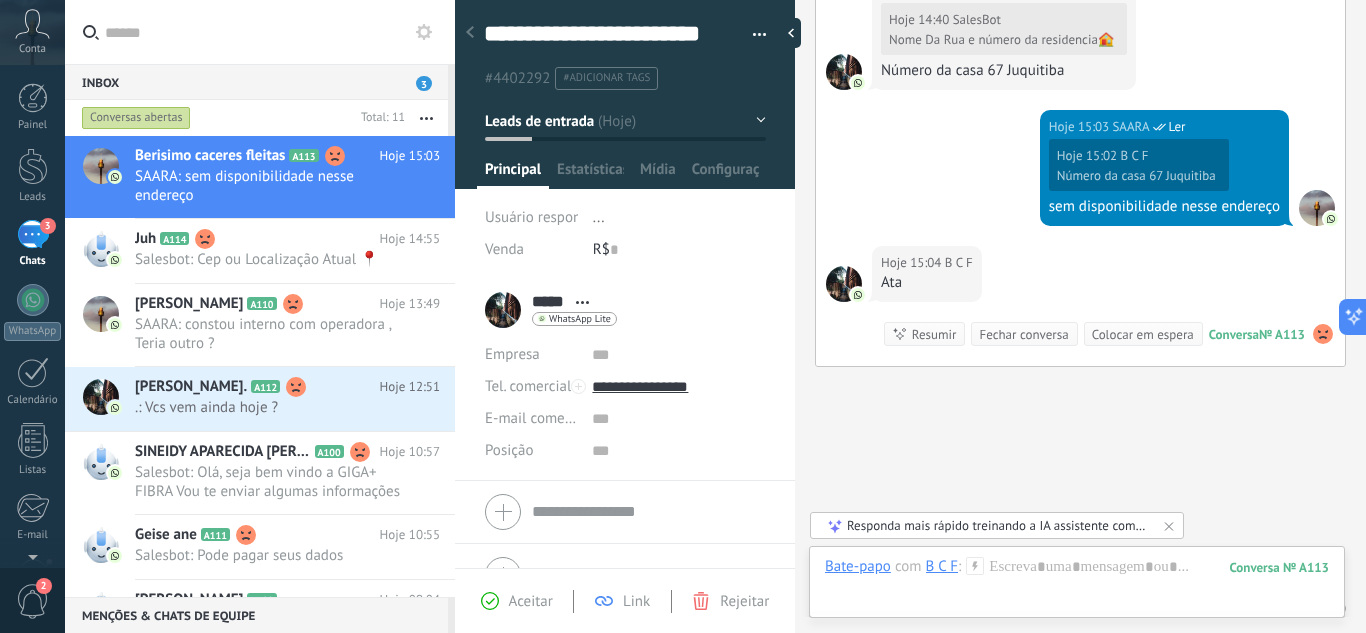 scroll, scrollTop: 3132, scrollLeft: 0, axis: vertical 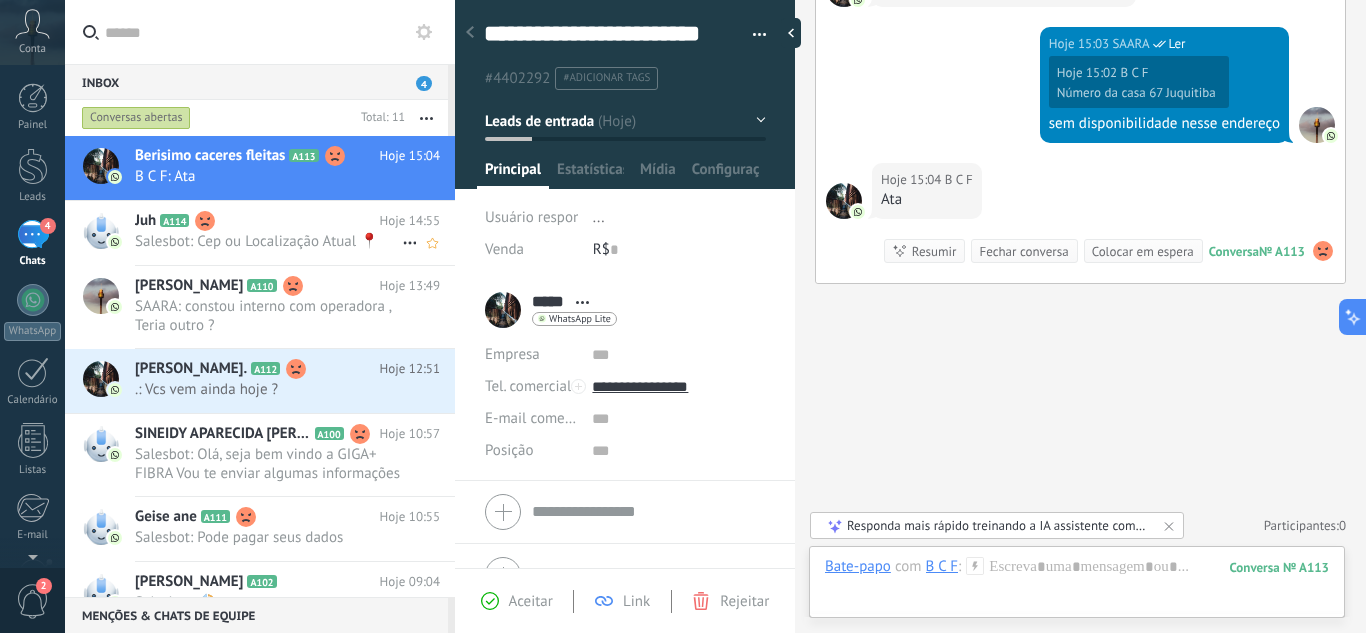 click on "Juh
A114" at bounding box center (257, 221) 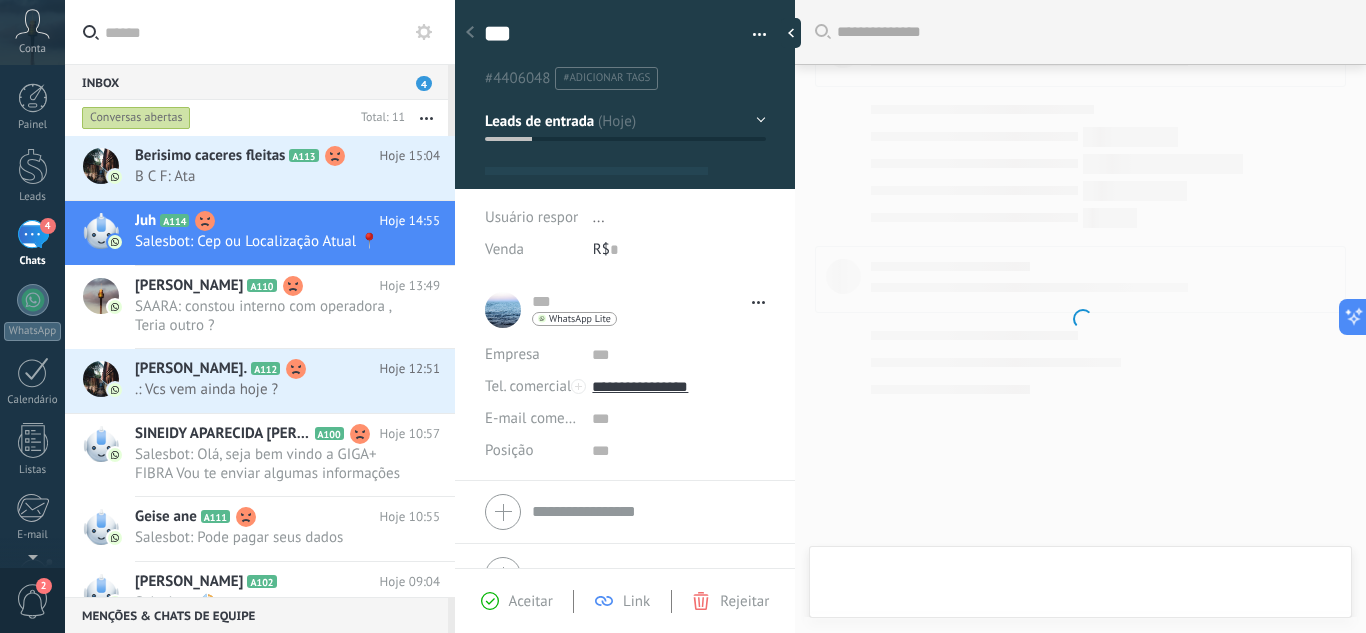 type on "***" 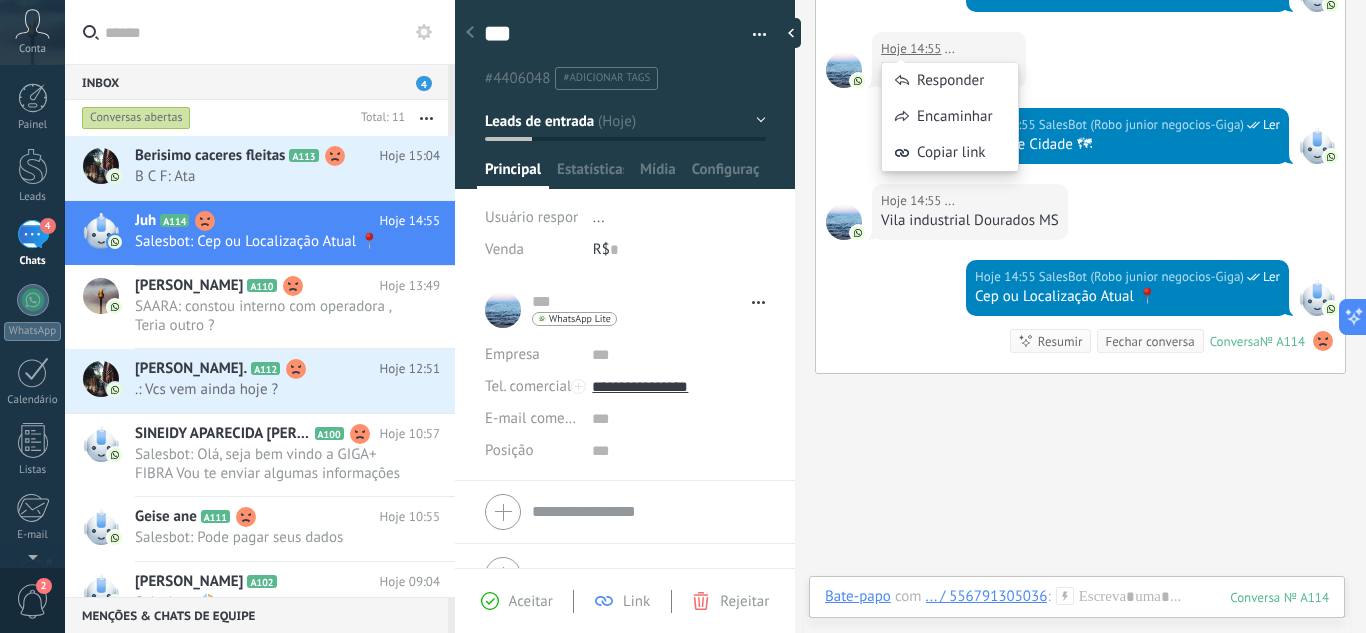 click on "Hoje 14:55 SalesBot (Robo junior negocios-Giga)  Ler Bairro e Cidade 🗺" at bounding box center (1080, 146) 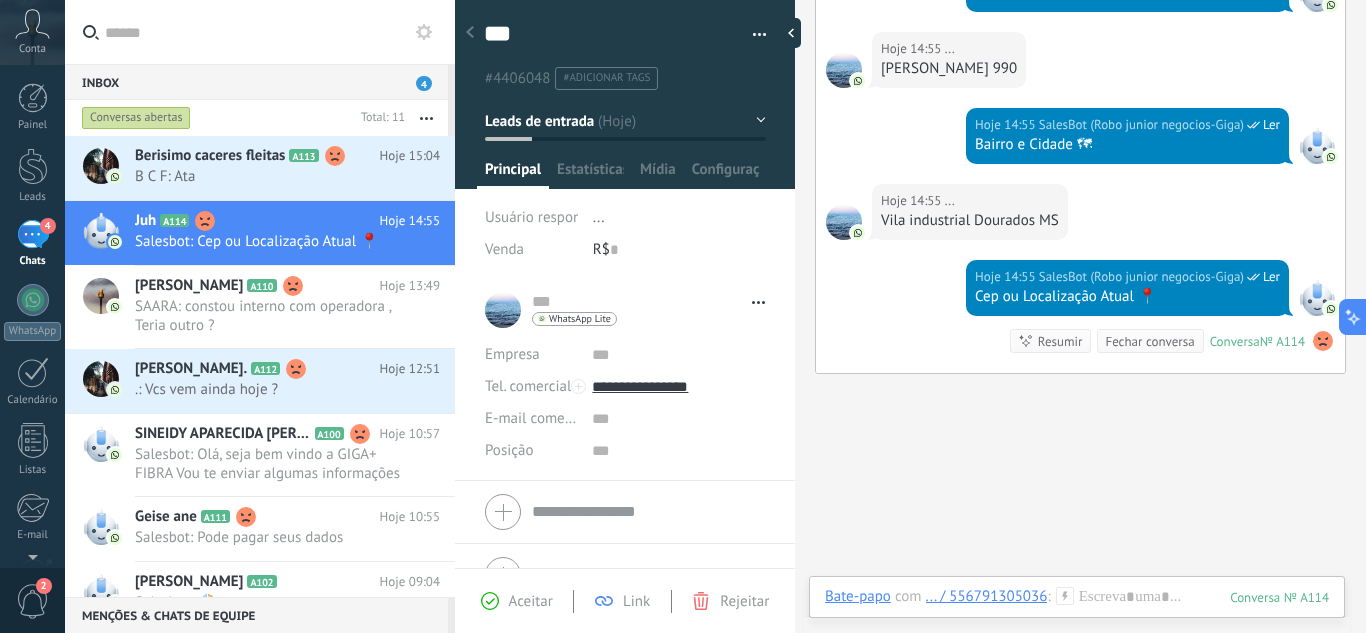 drag, startPoint x: 871, startPoint y: 66, endPoint x: 1077, endPoint y: 77, distance: 206.29349 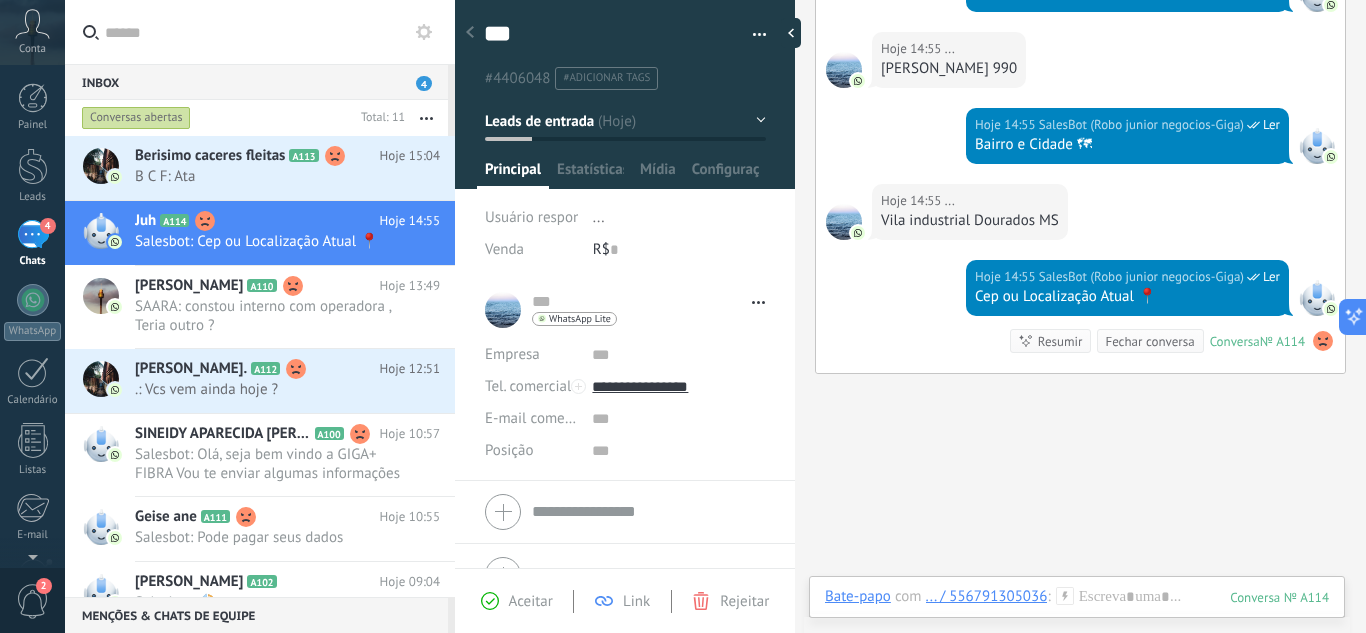 copy on "[PERSON_NAME] 990" 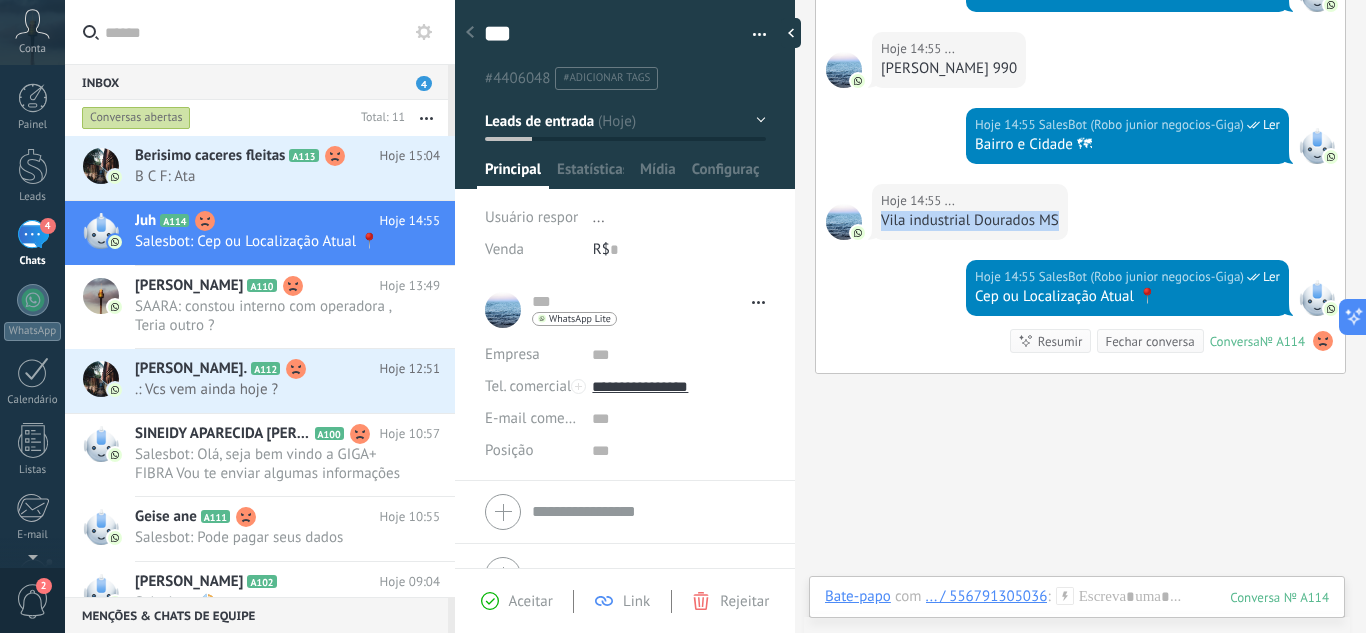 drag, startPoint x: 872, startPoint y: 225, endPoint x: 875, endPoint y: 250, distance: 25.179358 